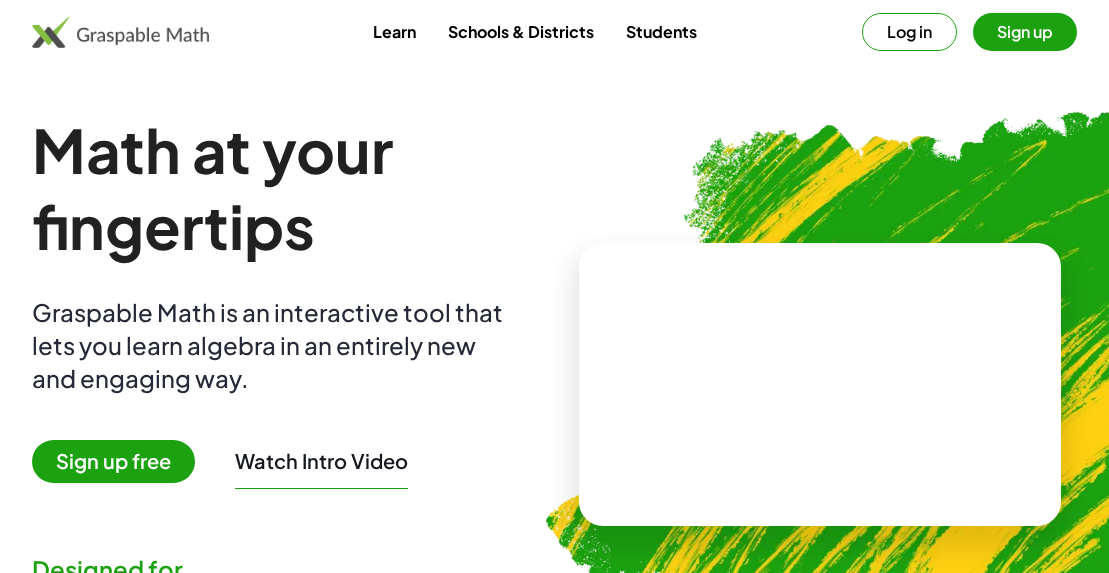 scroll, scrollTop: 0, scrollLeft: 0, axis: both 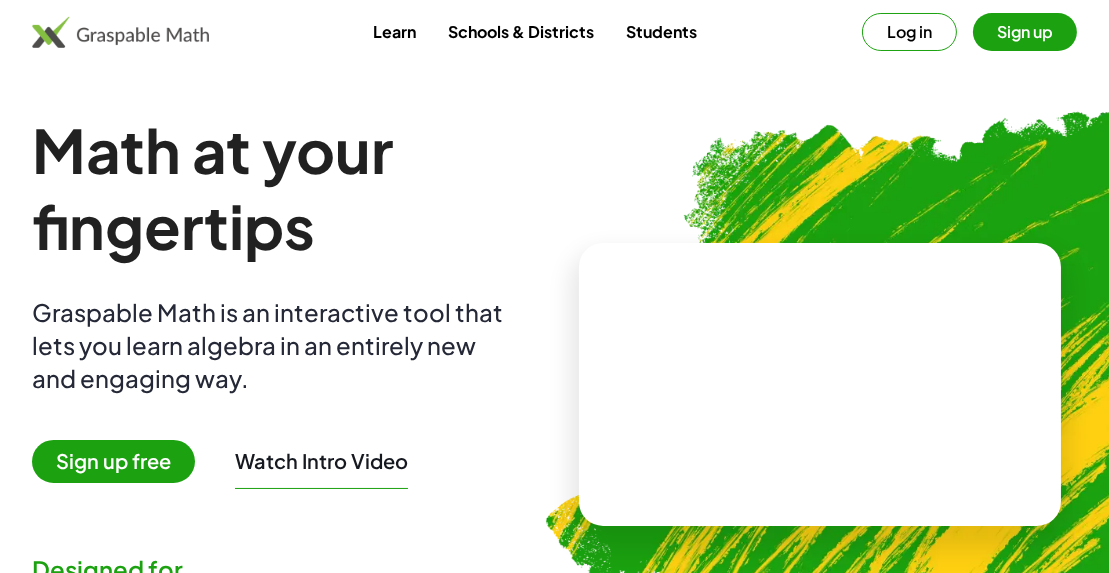 click on "Log in" at bounding box center [909, 32] 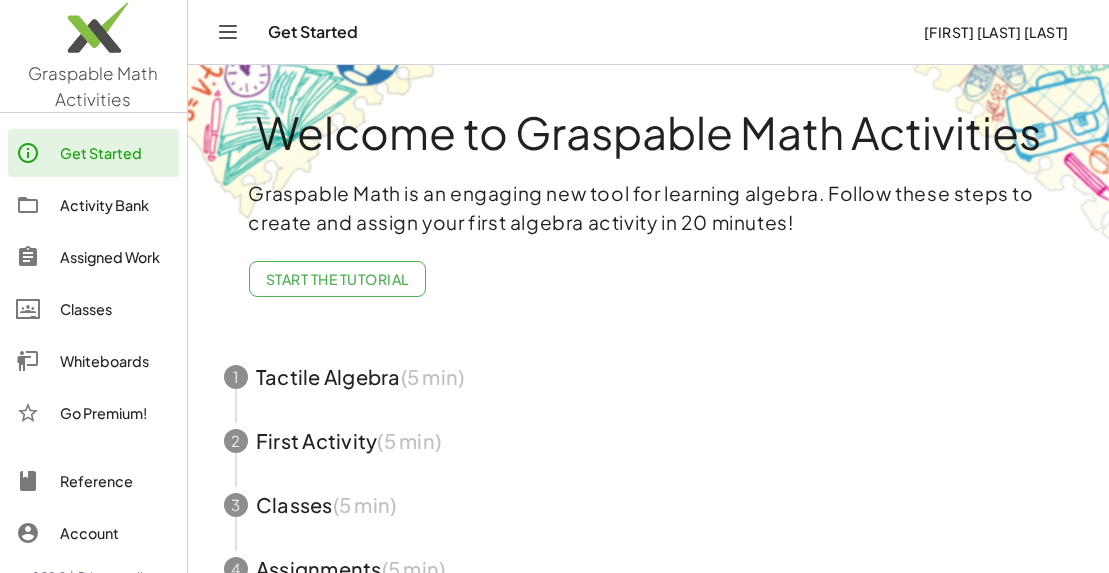 click on "Start the Tutorial" at bounding box center (337, 279) 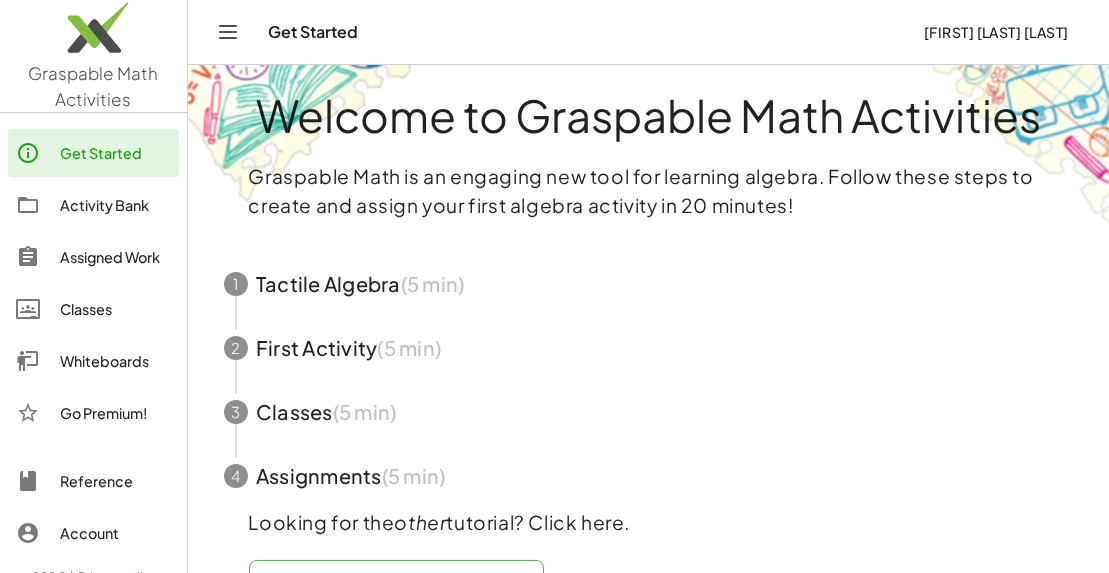 scroll, scrollTop: 0, scrollLeft: 0, axis: both 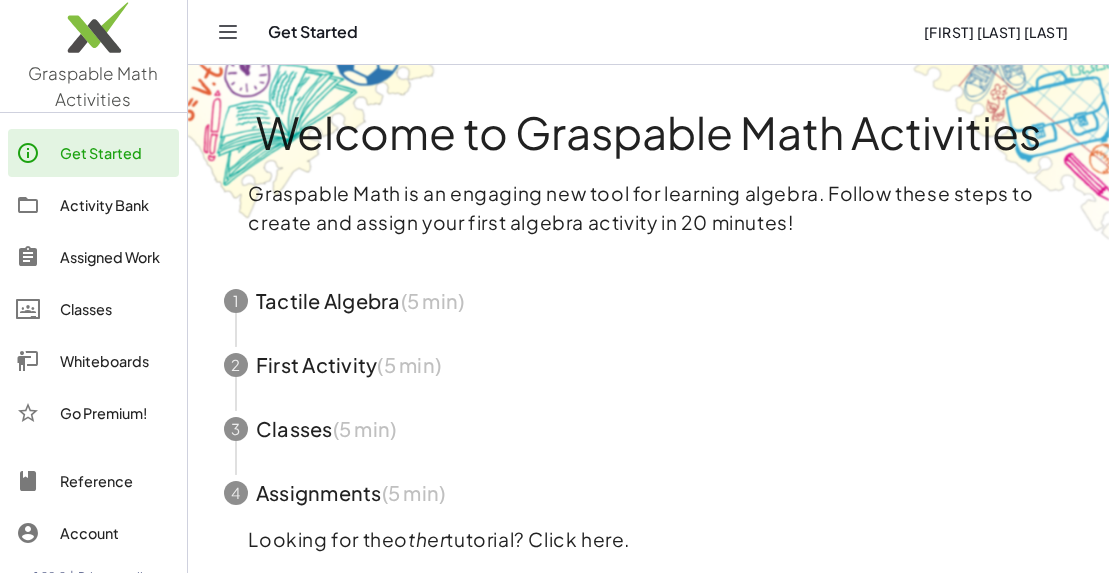 click at bounding box center [648, 301] 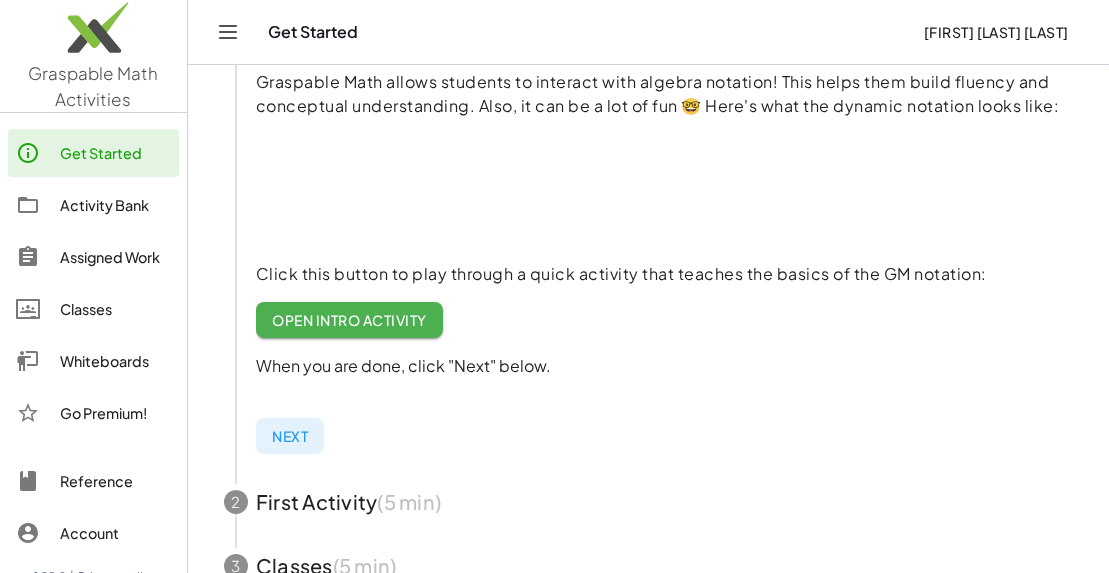 scroll, scrollTop: 272, scrollLeft: 0, axis: vertical 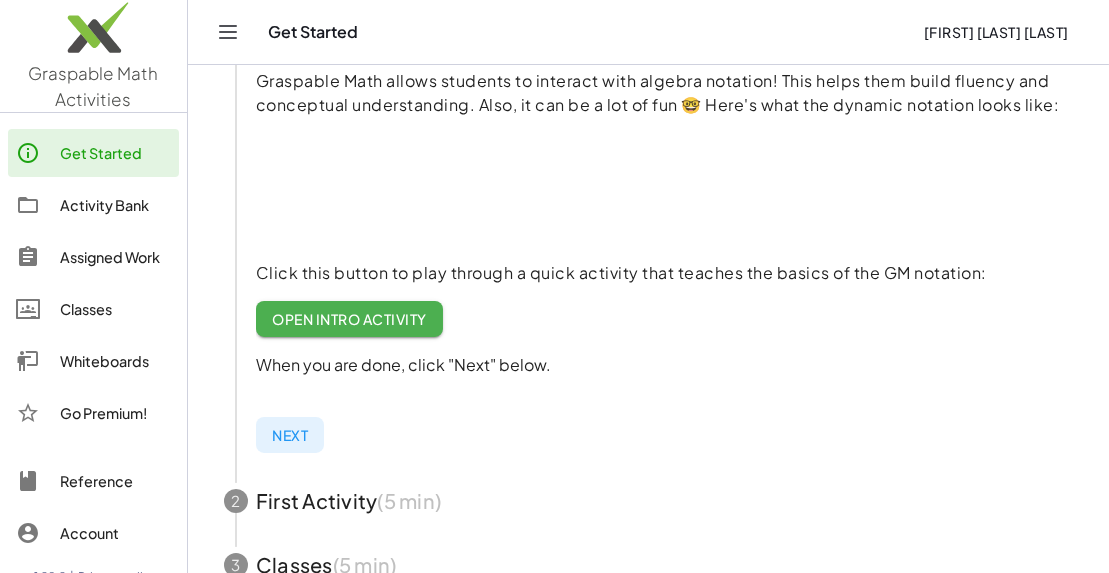 click on "Open Intro Activity" 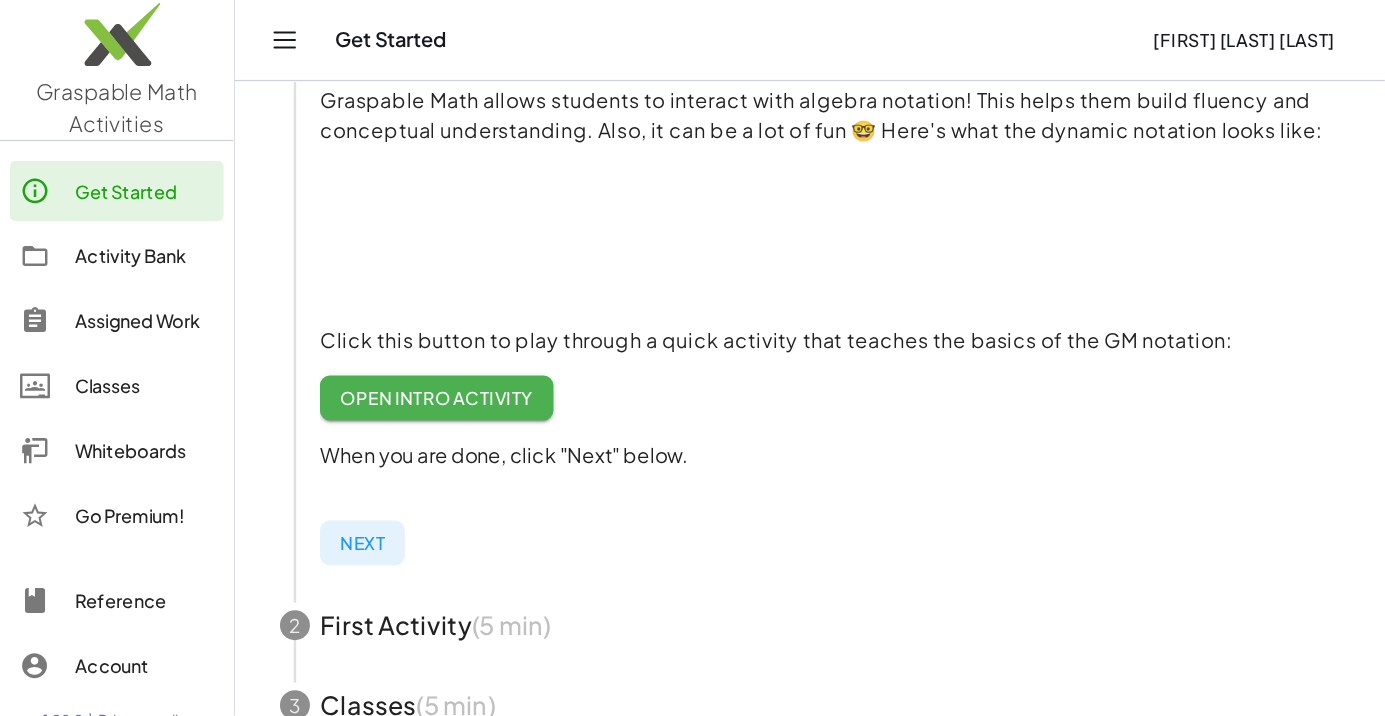 scroll, scrollTop: 272, scrollLeft: 0, axis: vertical 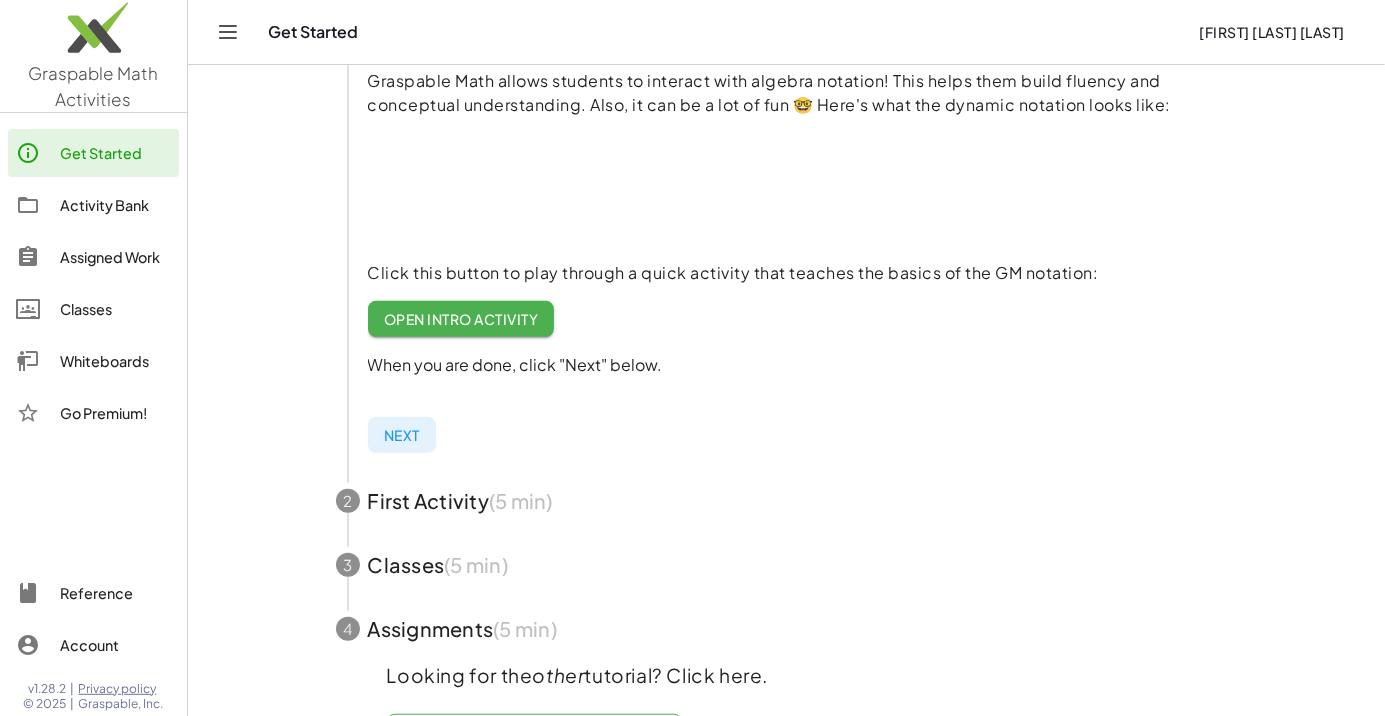 click on "Next" 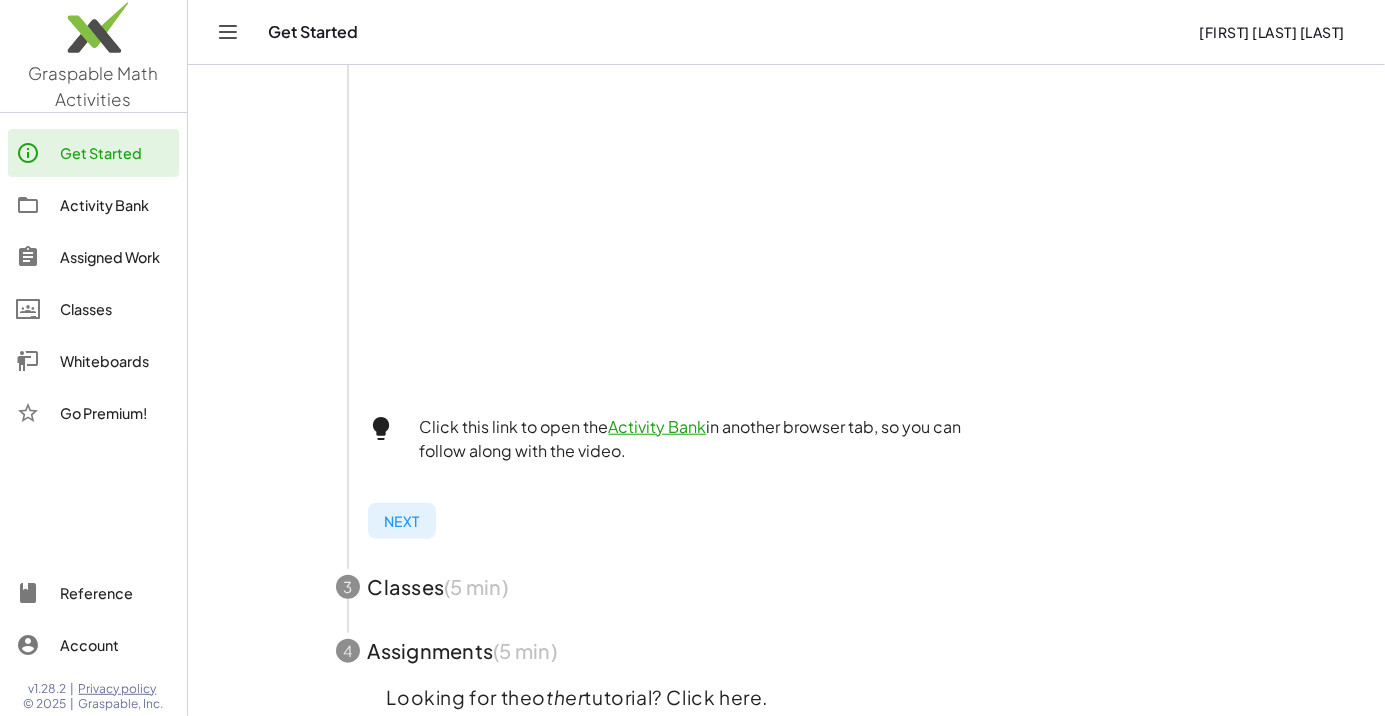 scroll, scrollTop: 584, scrollLeft: 0, axis: vertical 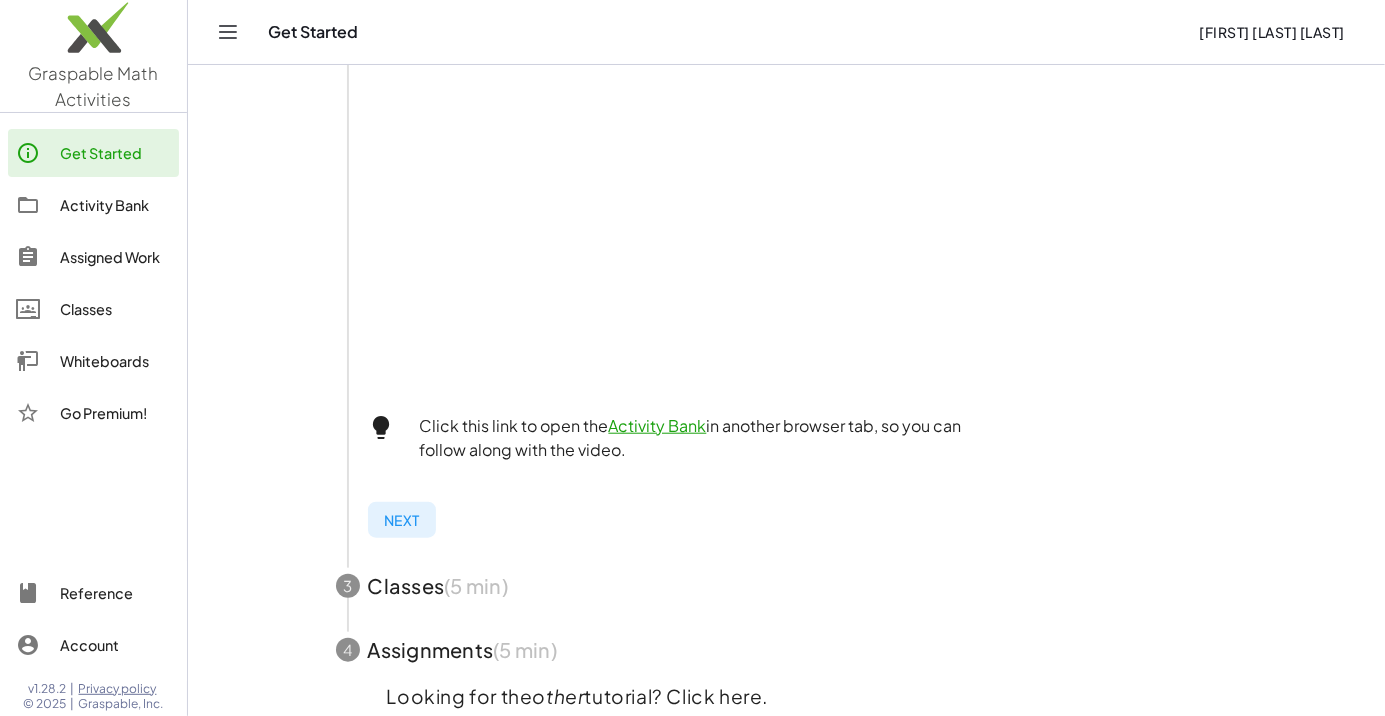 click on "Next" 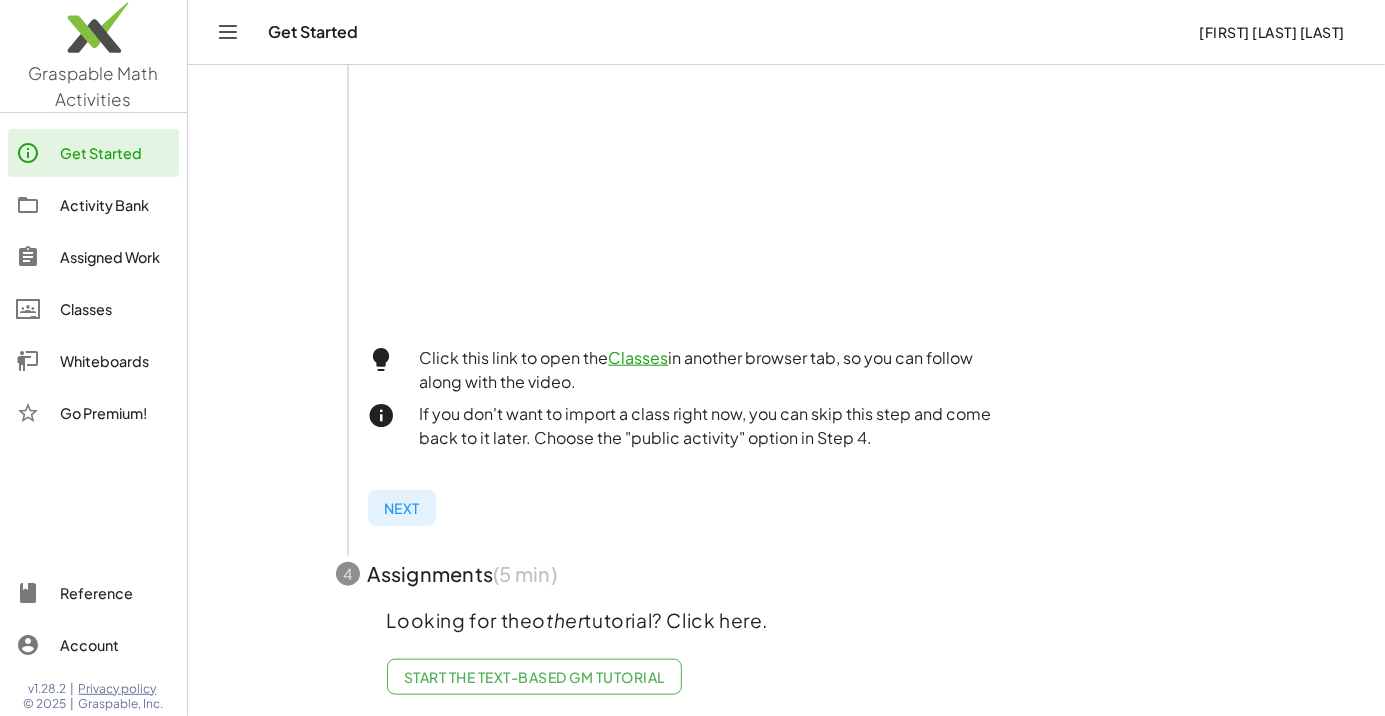 scroll, scrollTop: 650, scrollLeft: 0, axis: vertical 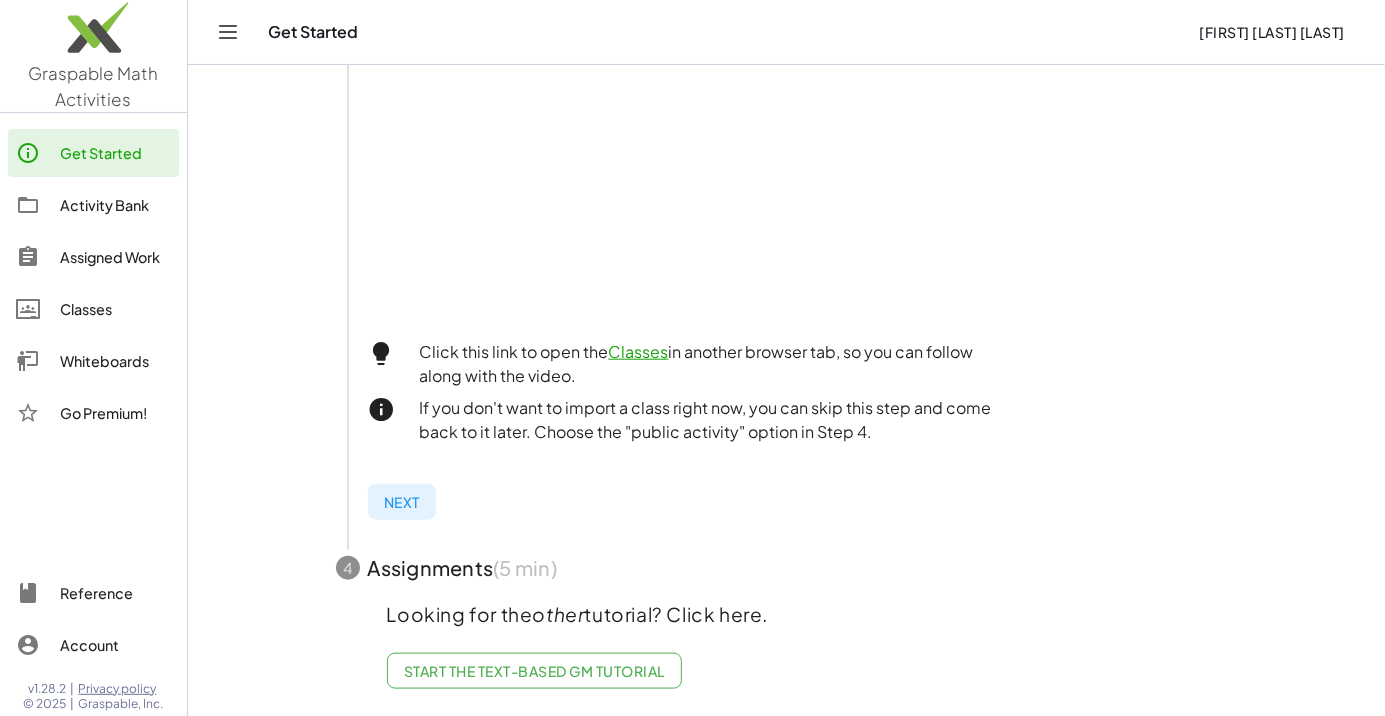click on "Next" 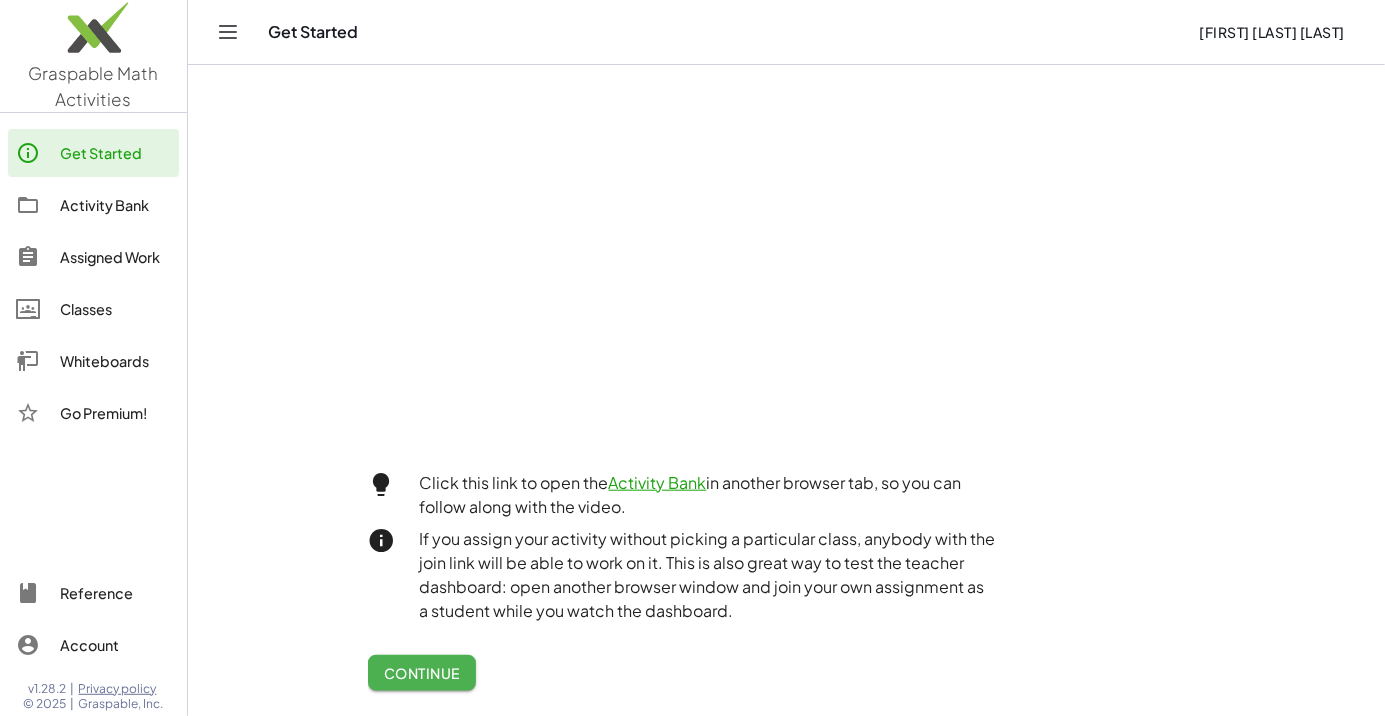 scroll, scrollTop: 730, scrollLeft: 0, axis: vertical 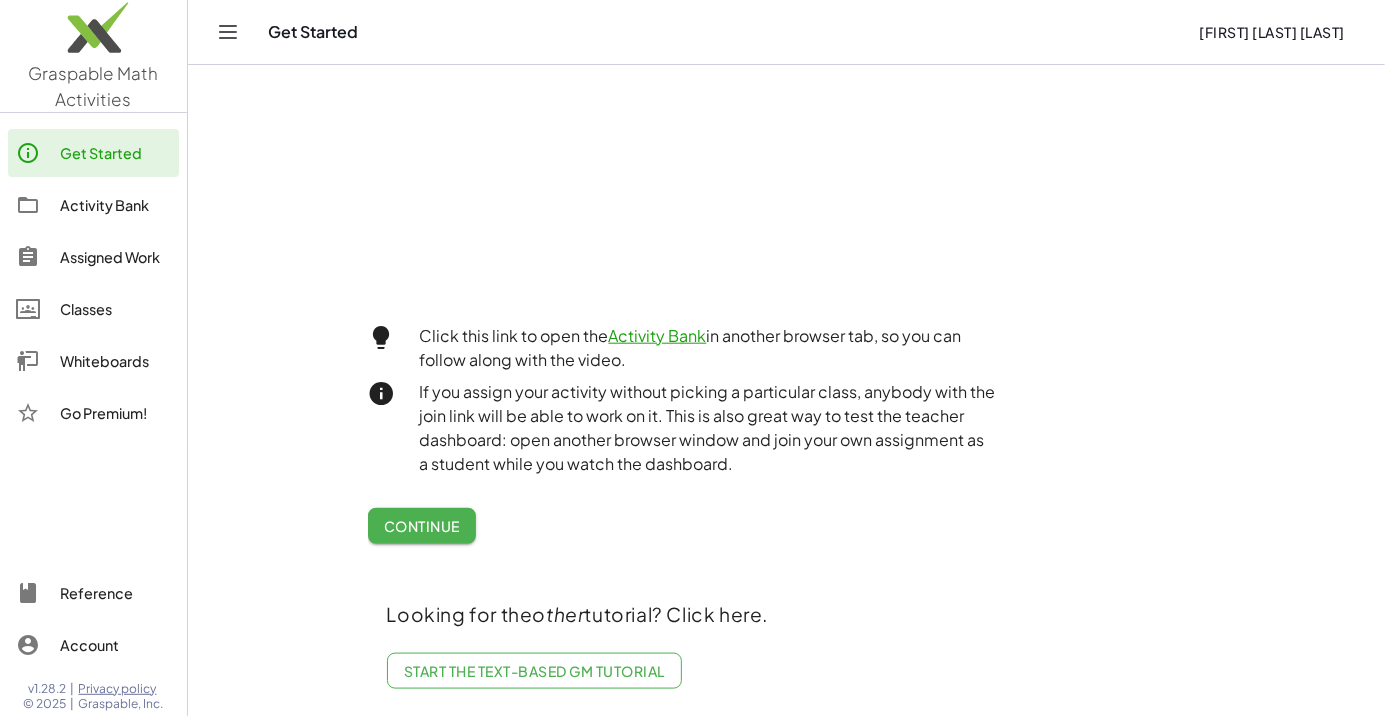 click on "Continue" 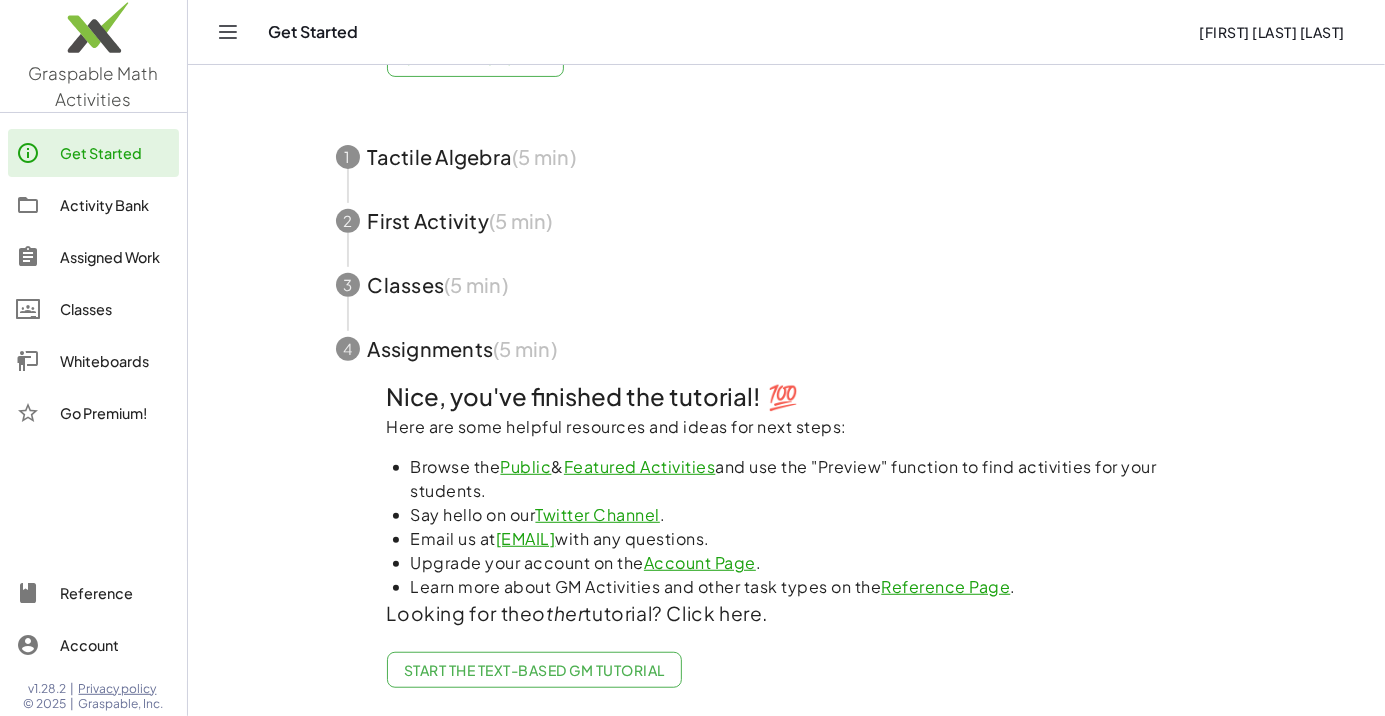 scroll, scrollTop: 220, scrollLeft: 0, axis: vertical 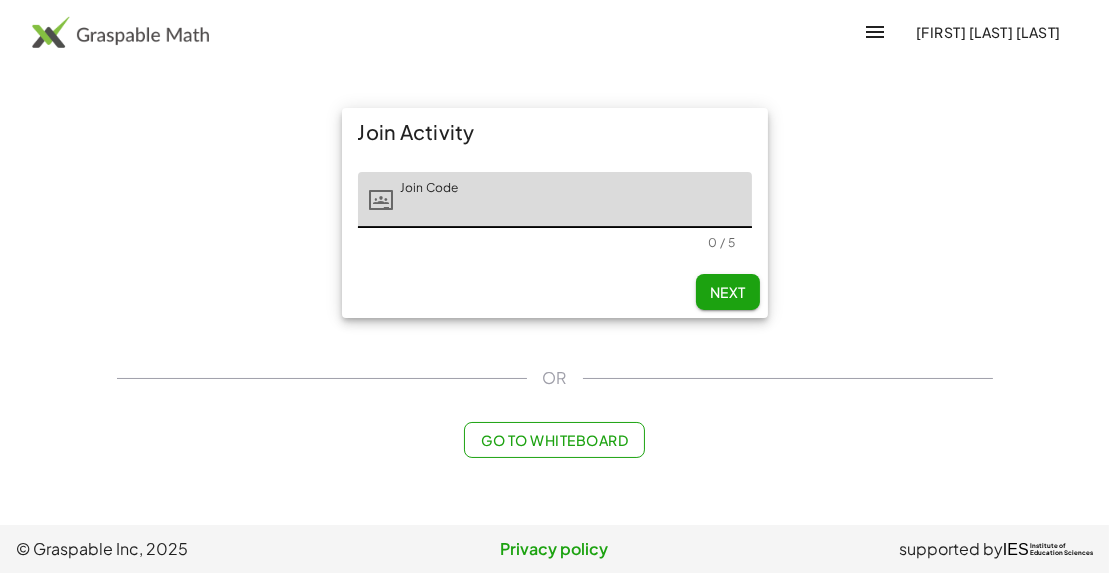 click on "Next" 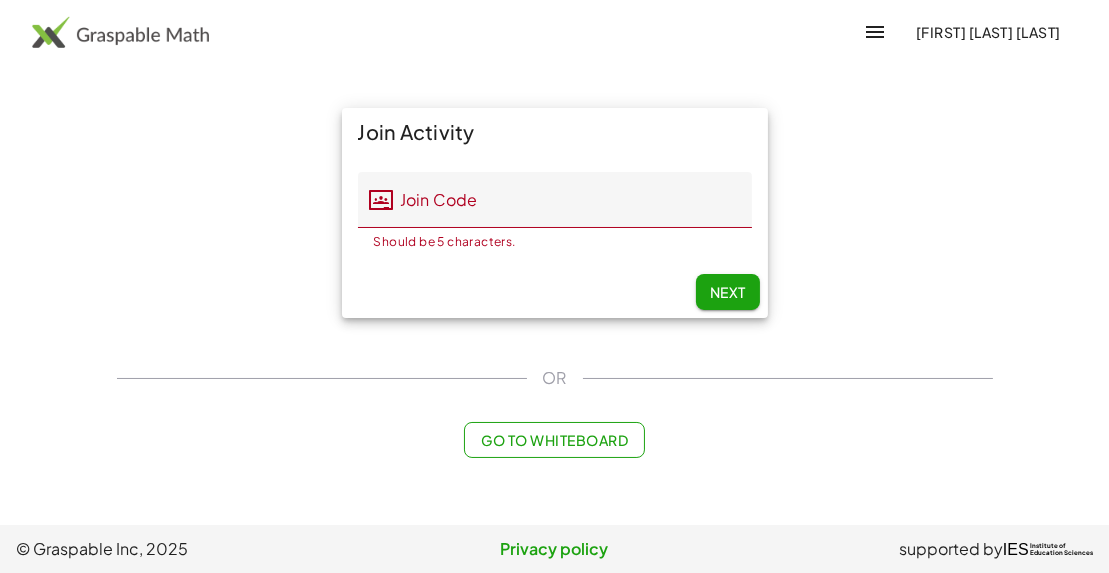 click on "Join Code" 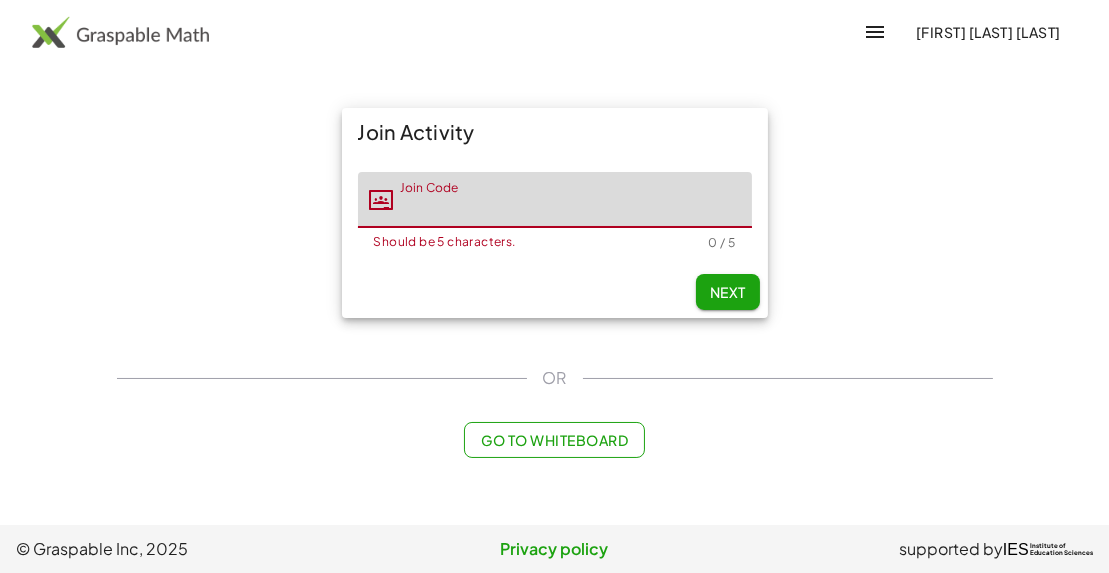 click on "Go to Whiteboard" 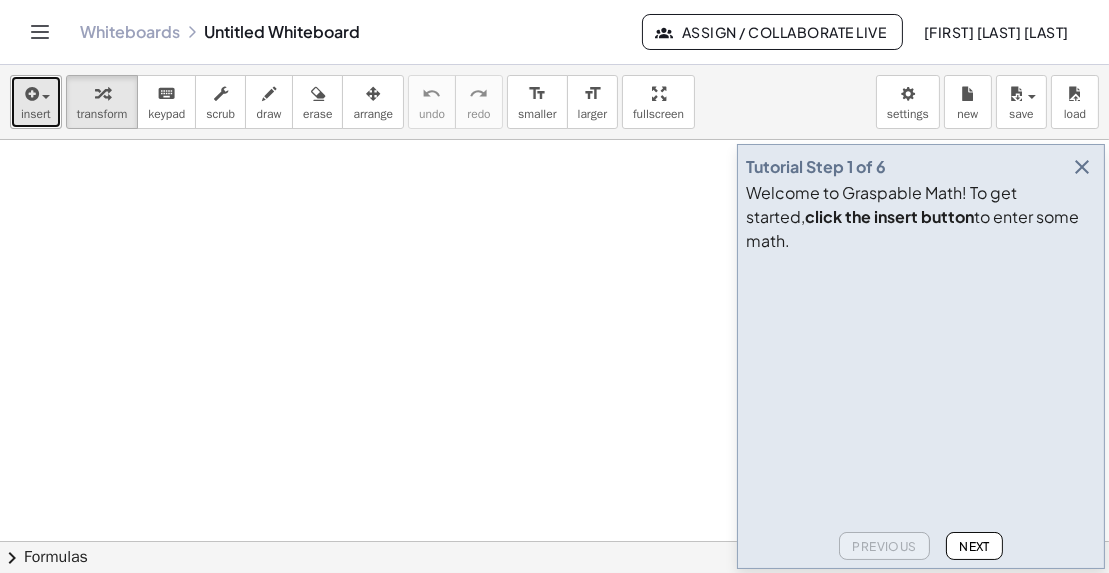click at bounding box center [41, 96] 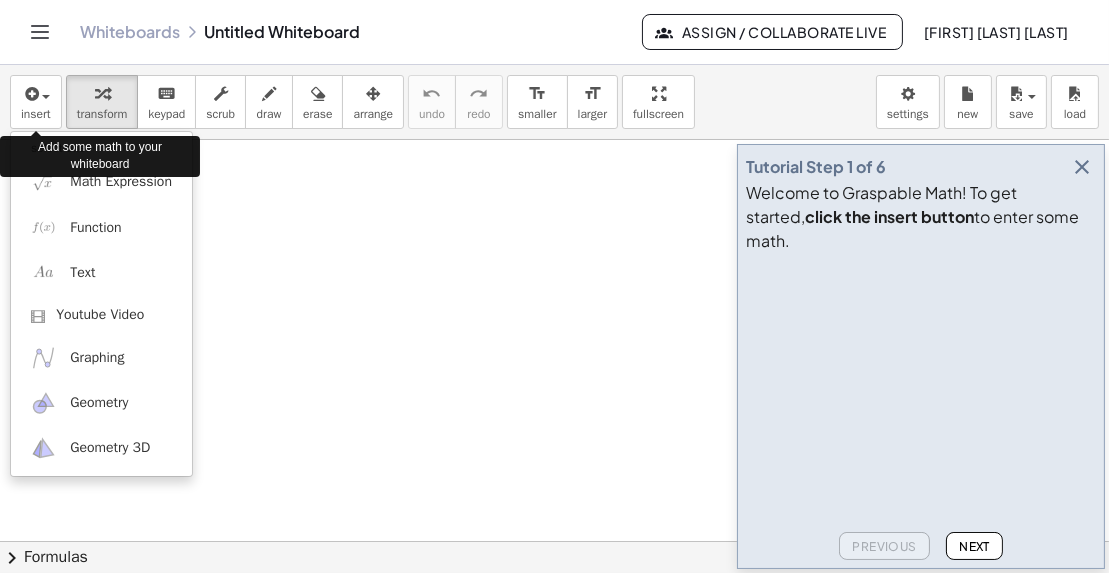 click on "Add some math to your whiteboard" at bounding box center (100, 156) 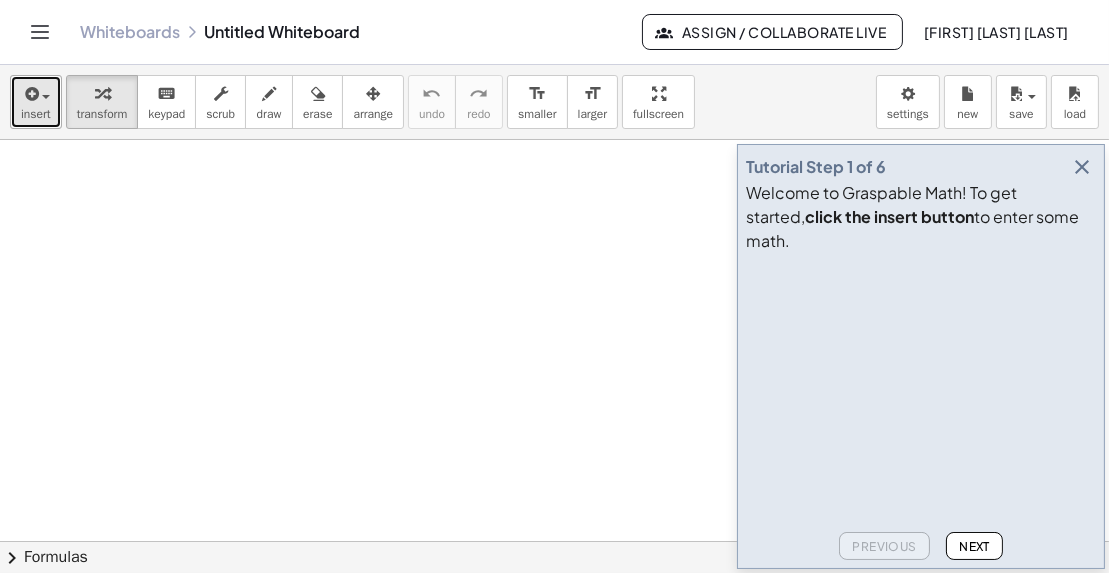 click on "insert" at bounding box center [36, 114] 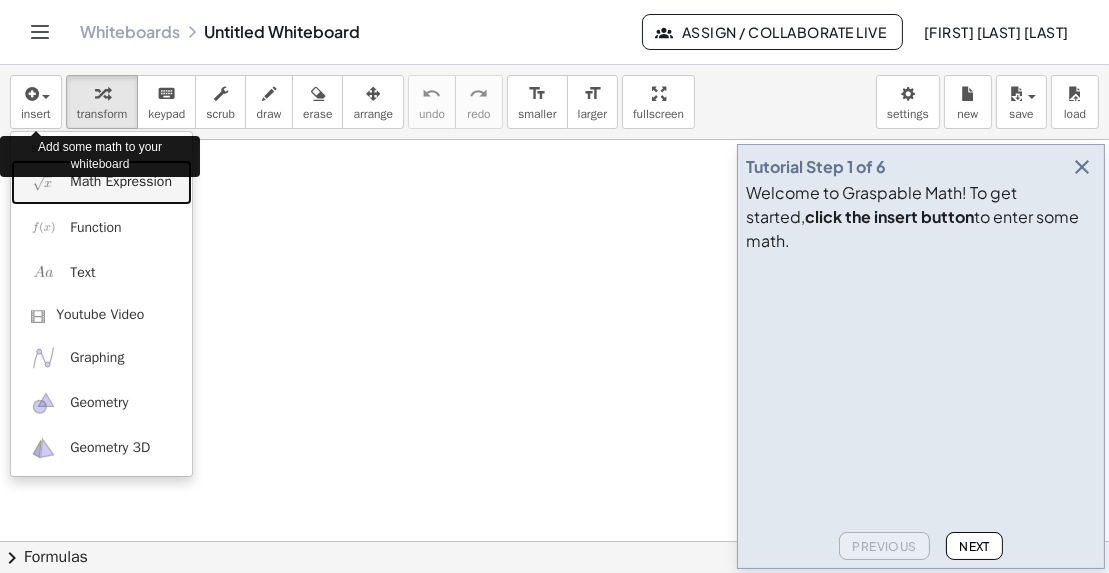 click on "Math Expression" at bounding box center (121, 182) 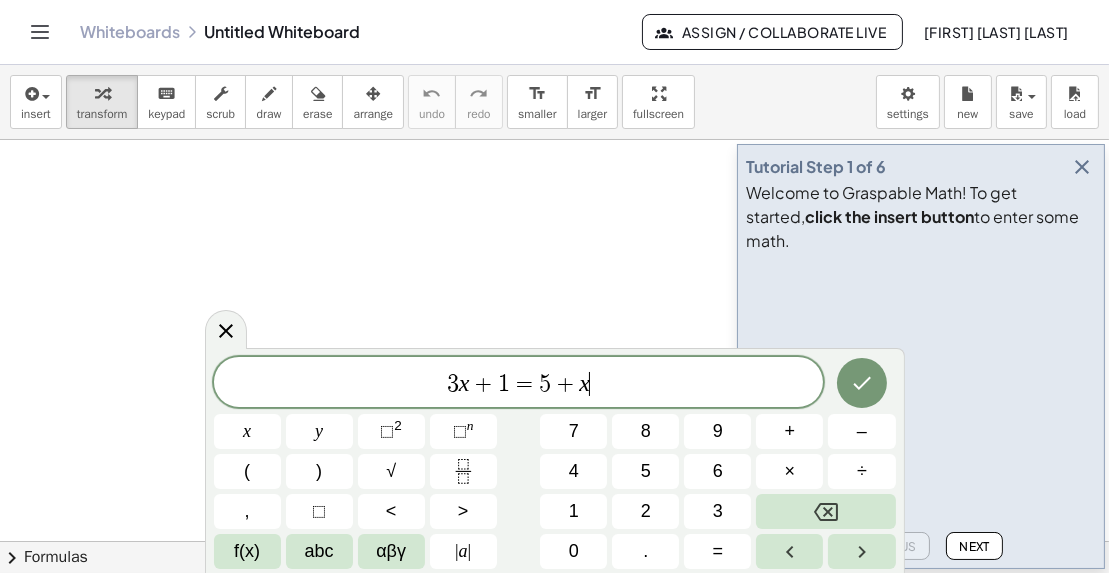 click 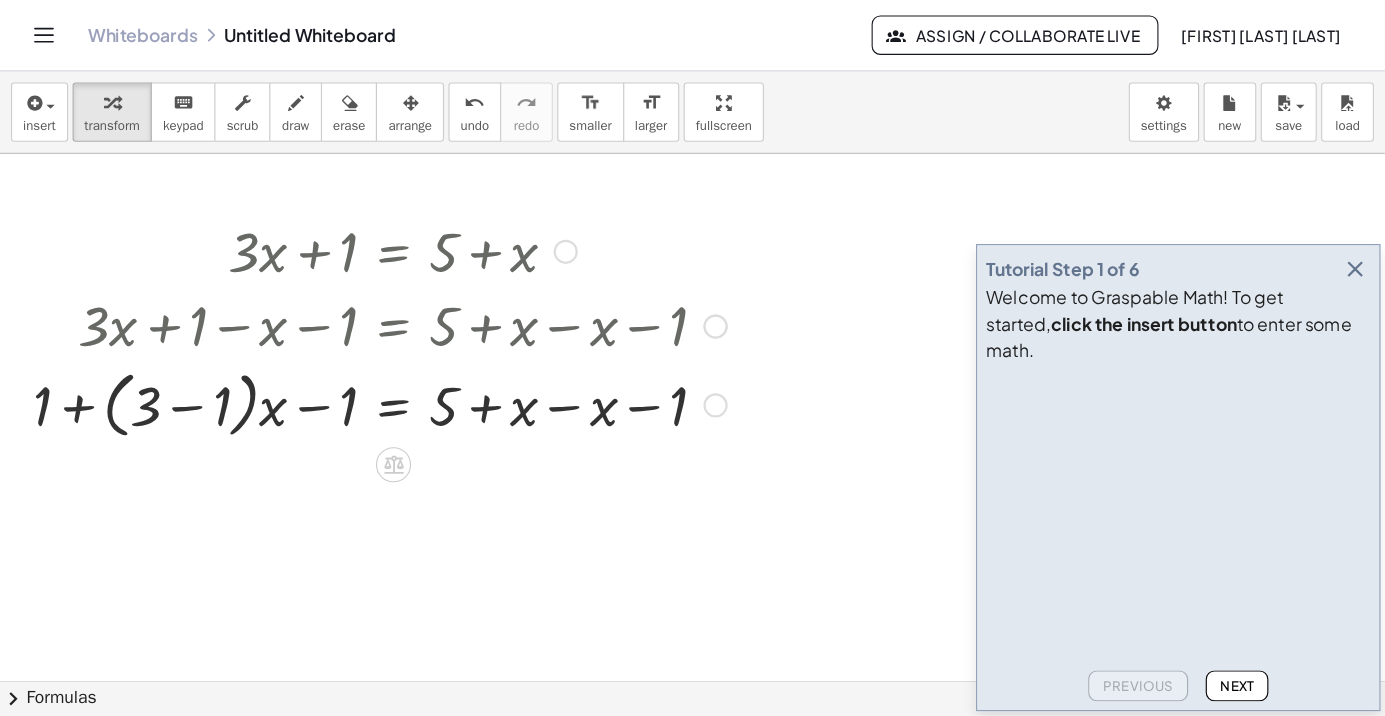 scroll, scrollTop: 77, scrollLeft: 0, axis: vertical 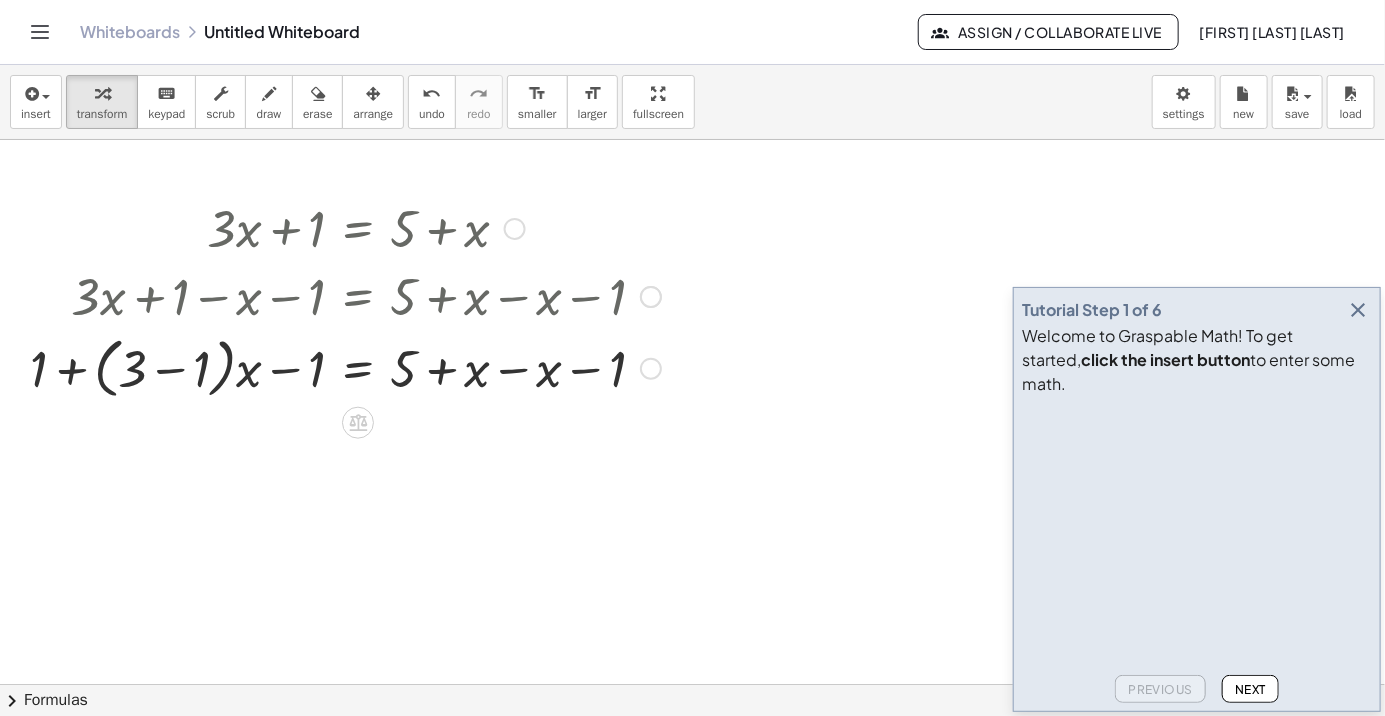 click on "Next" 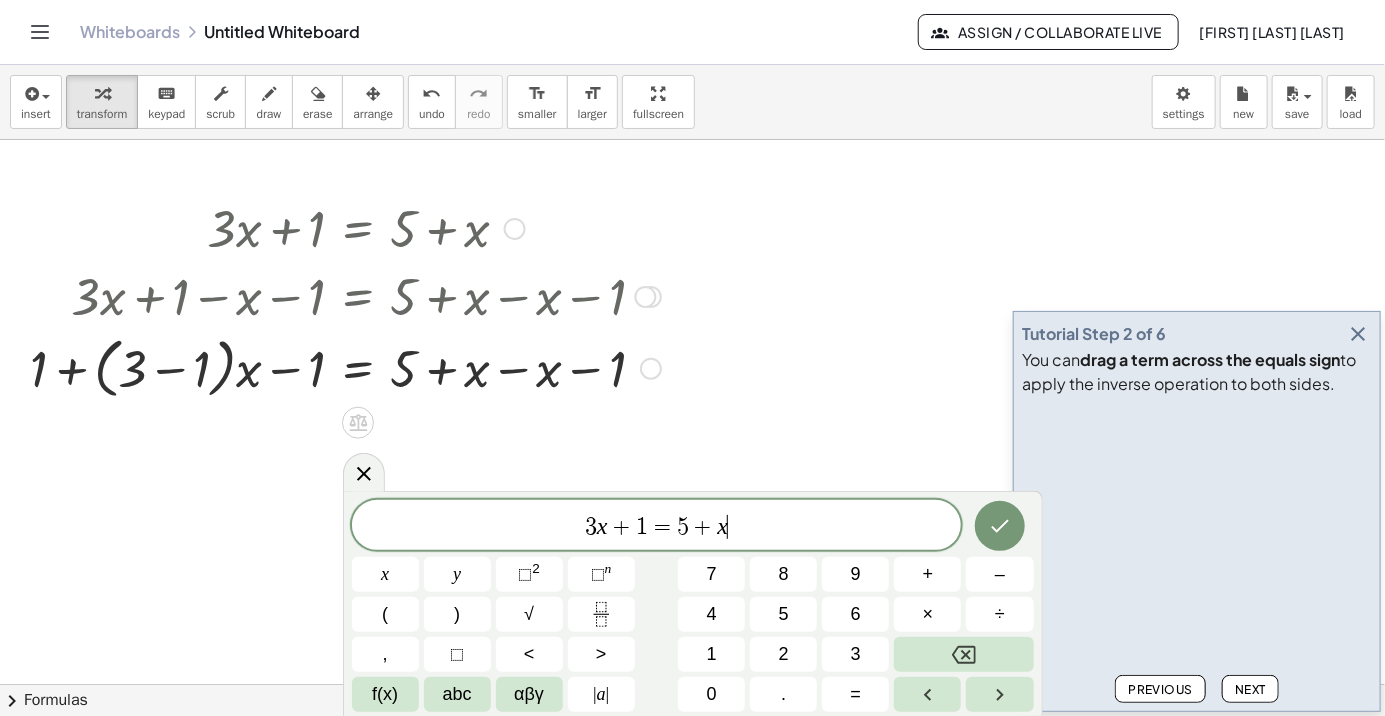 scroll, scrollTop: 2, scrollLeft: 0, axis: vertical 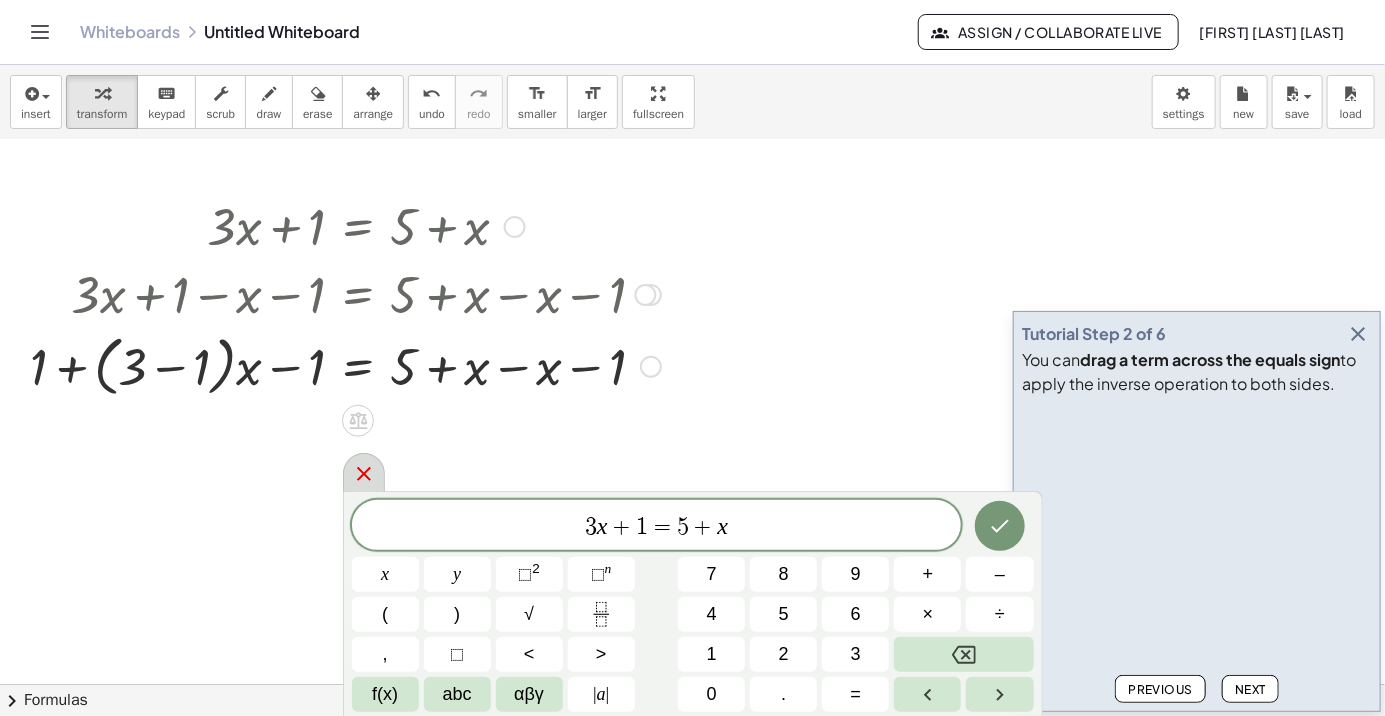 click 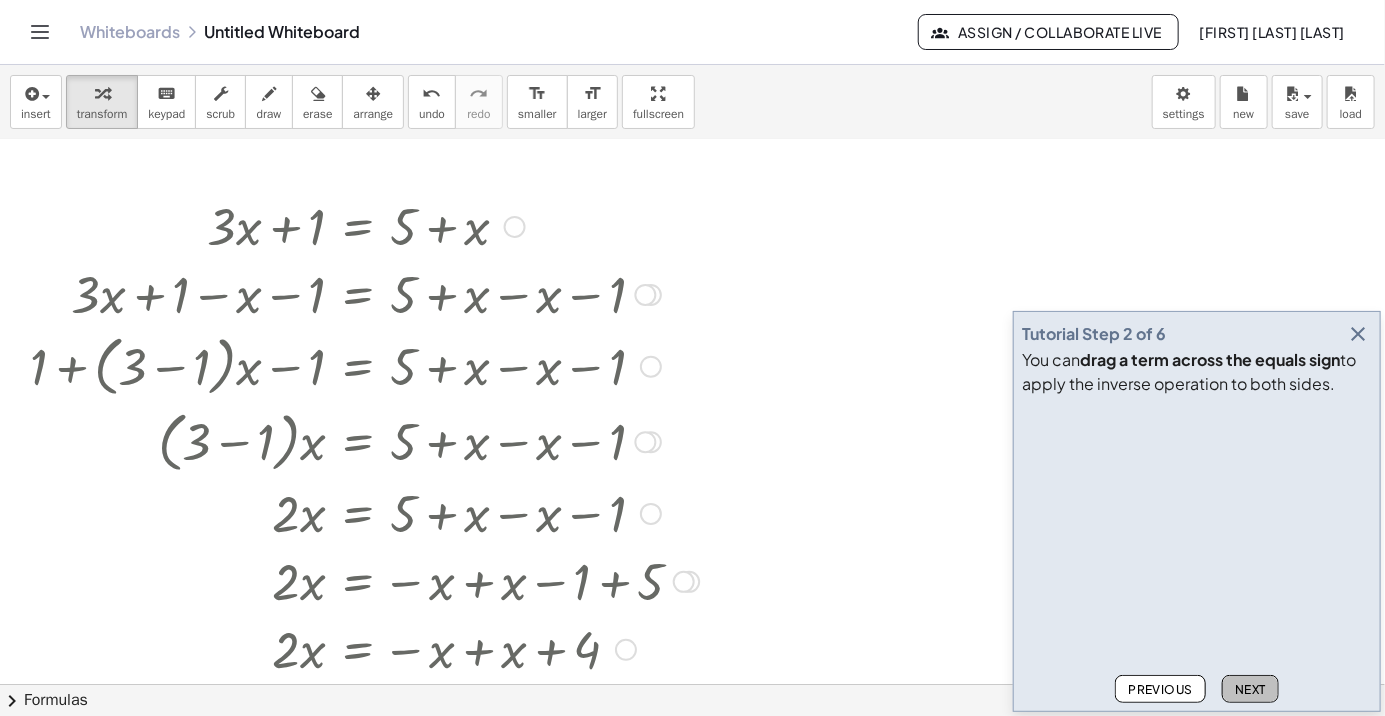 click on "Next" 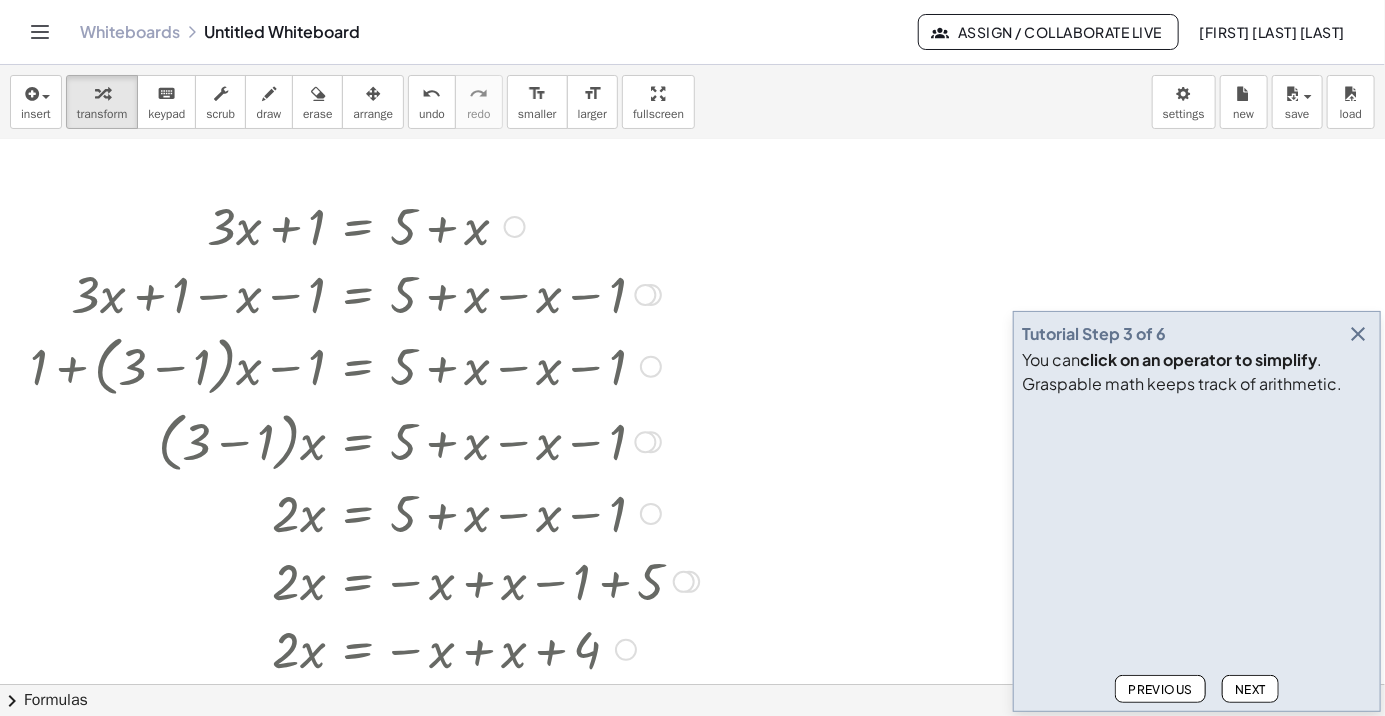 click on "Next" 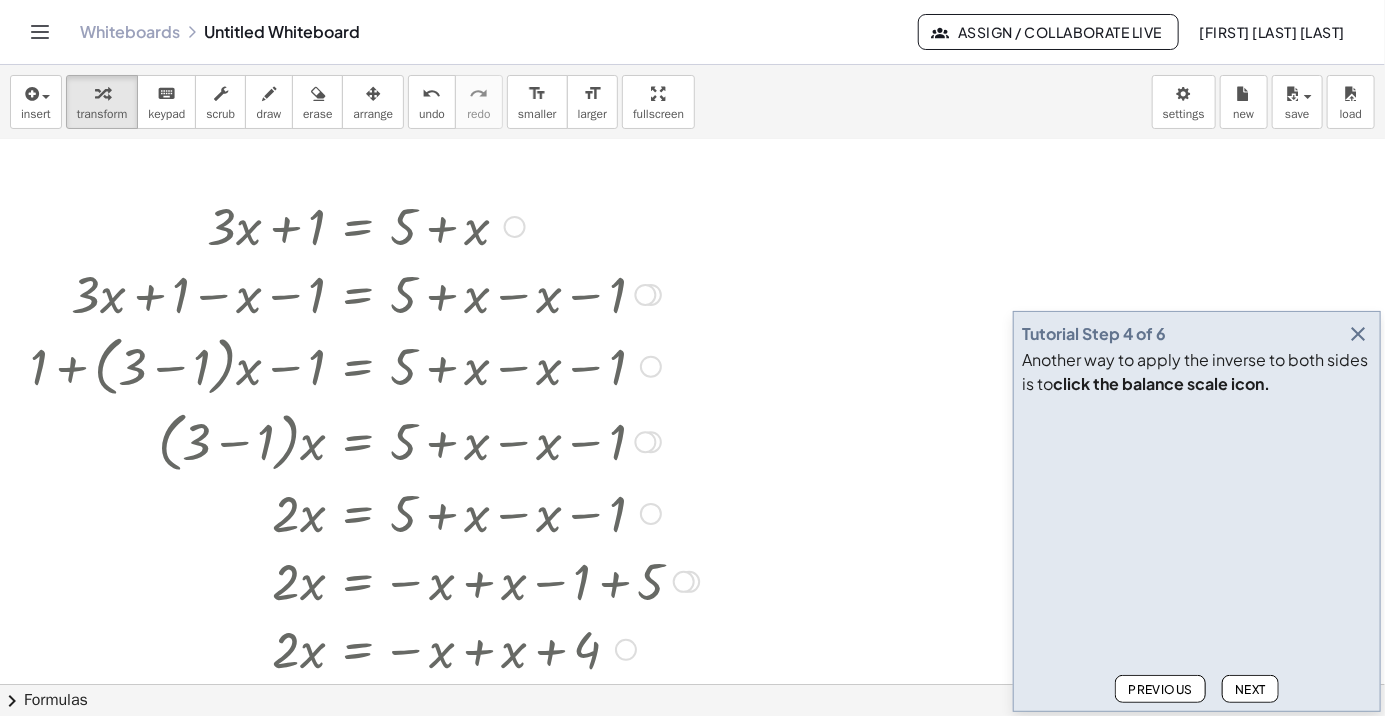 scroll, scrollTop: 93, scrollLeft: 0, axis: vertical 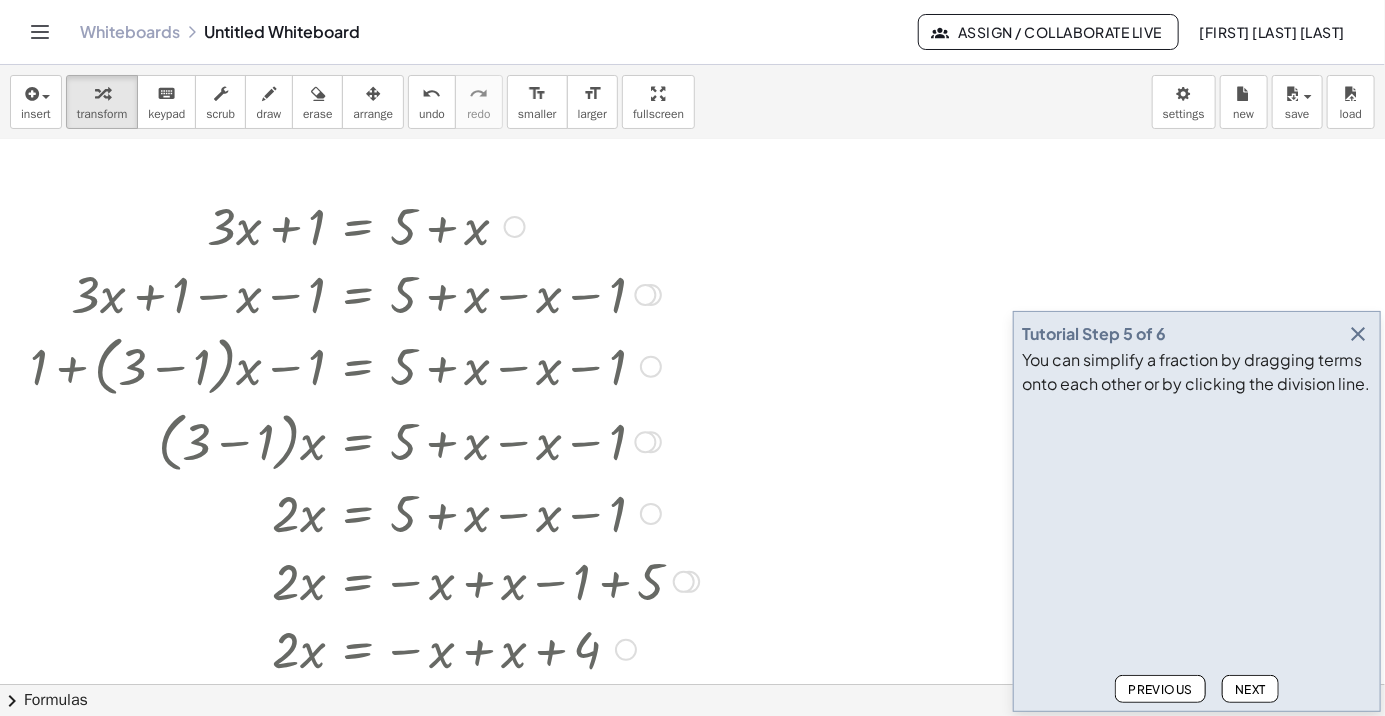 click on "Next" 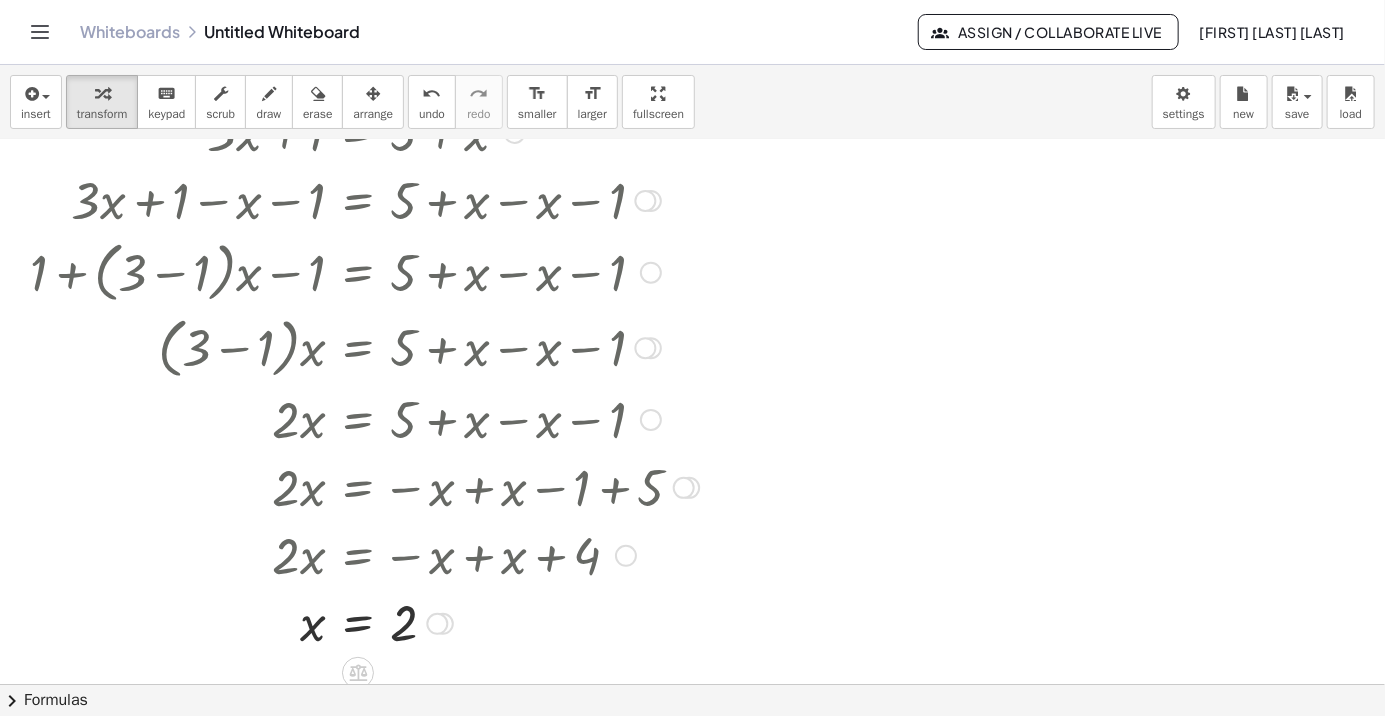 scroll, scrollTop: 115, scrollLeft: 0, axis: vertical 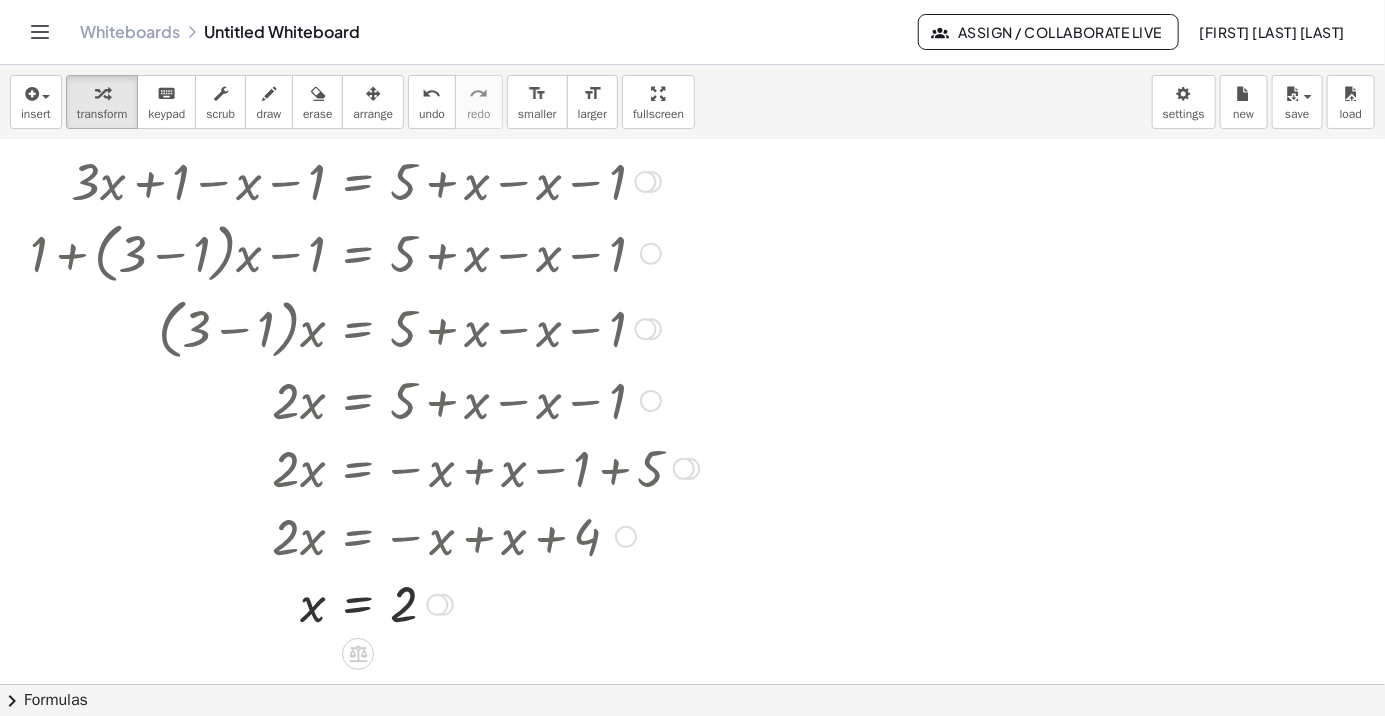 click on "chevron_right  Formulas" 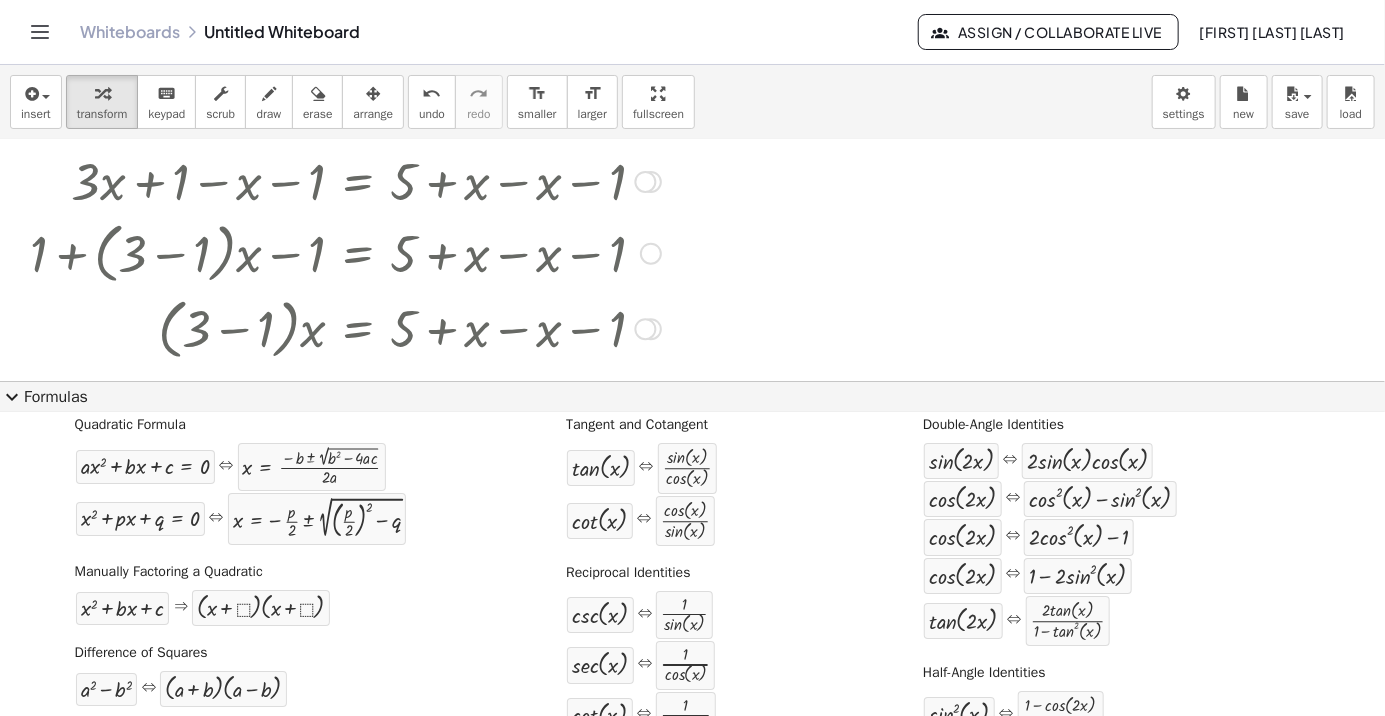 scroll, scrollTop: 0, scrollLeft: 0, axis: both 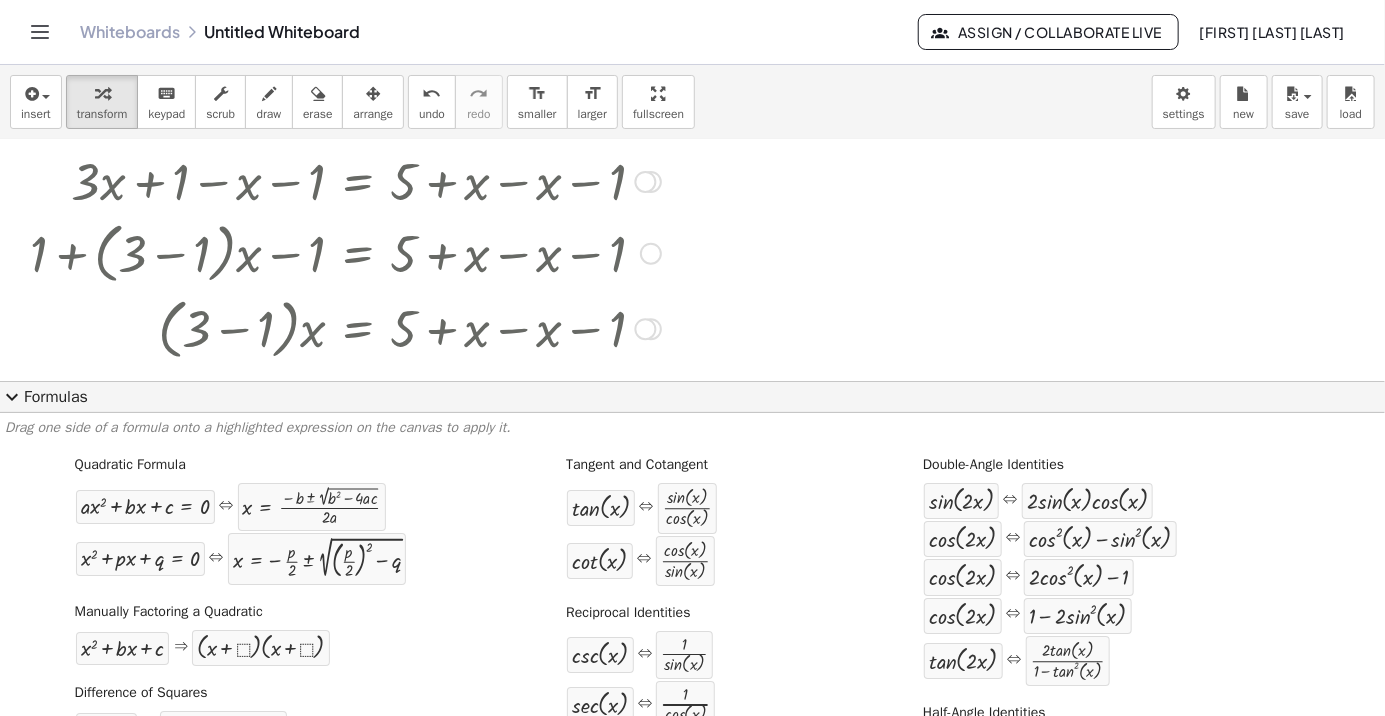 click on "expand_more  Formulas" 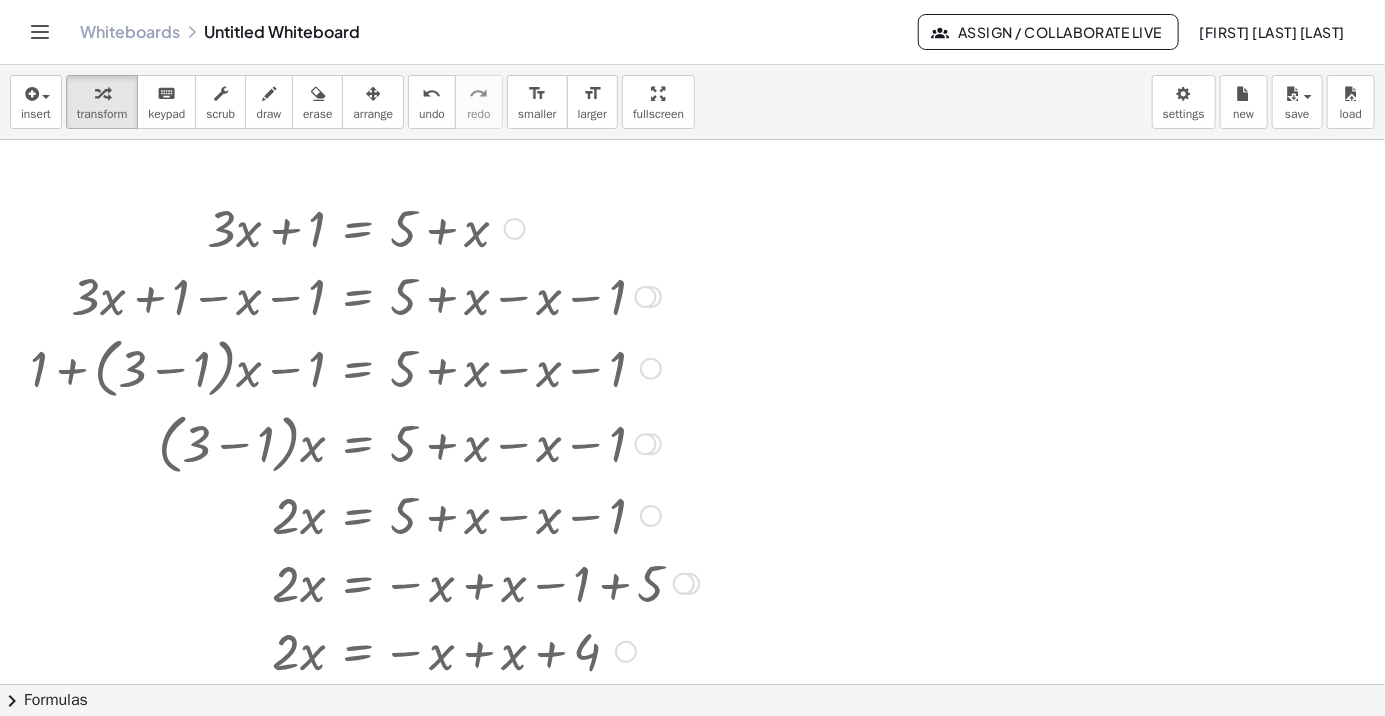 scroll, scrollTop: 182, scrollLeft: 0, axis: vertical 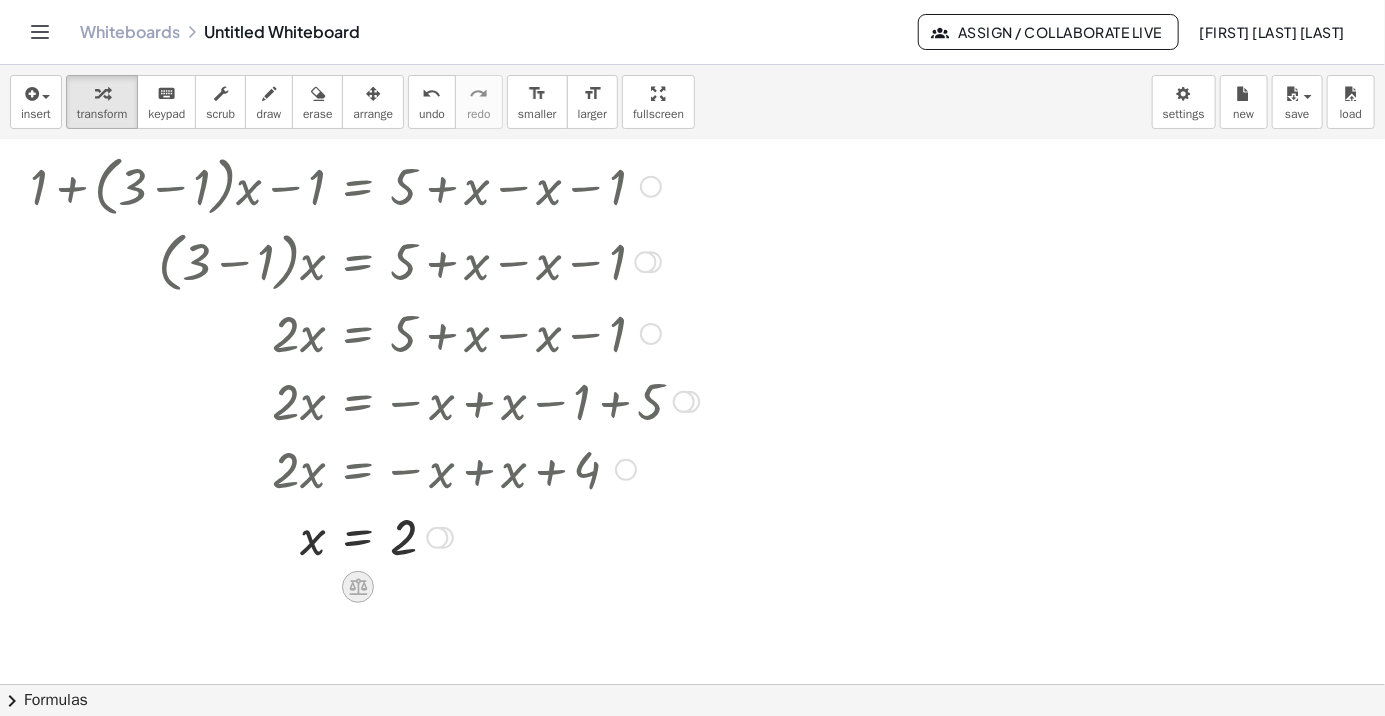 click at bounding box center (358, 587) 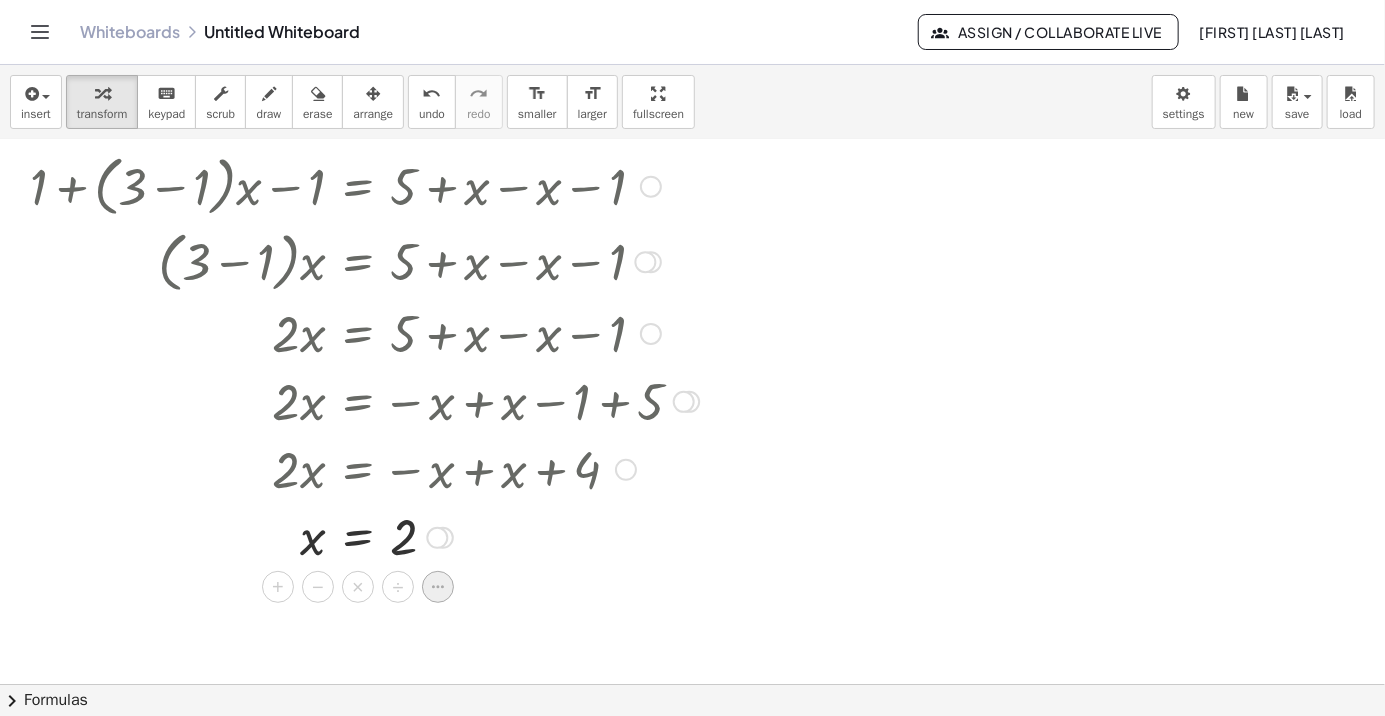 click 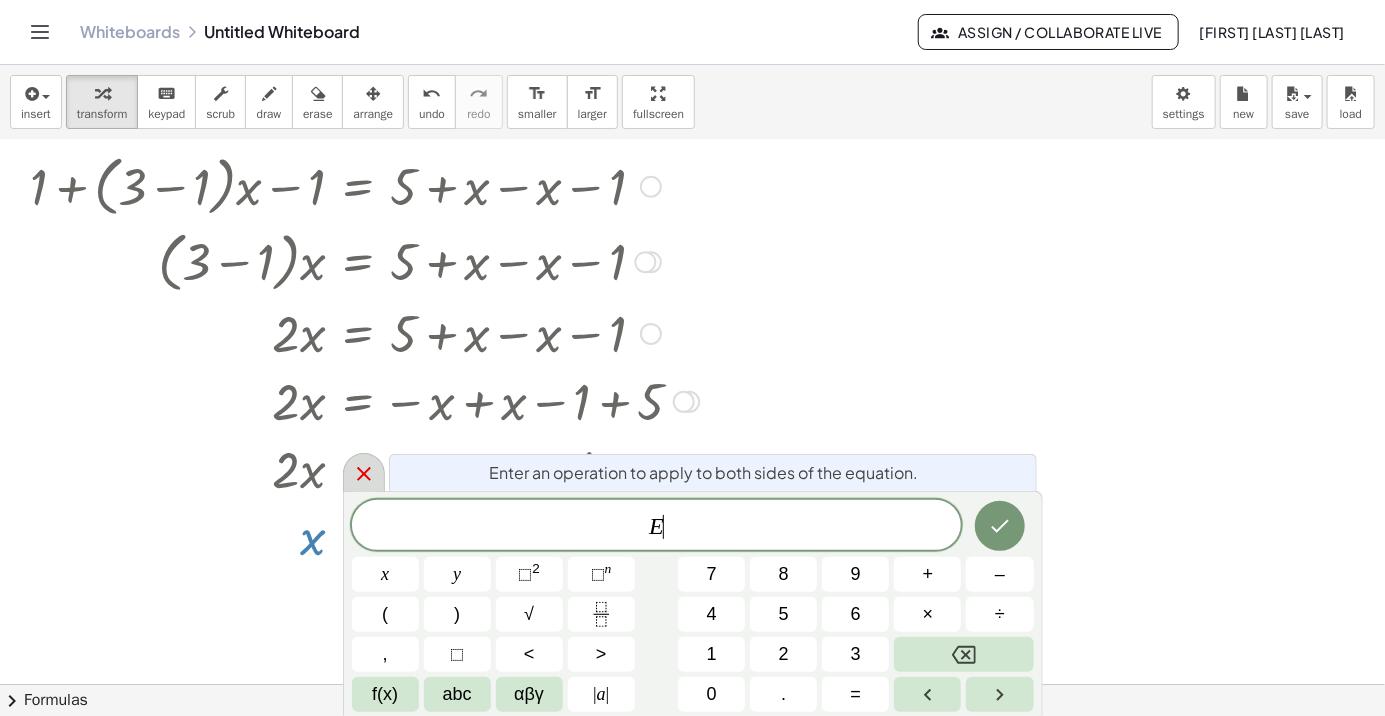 click 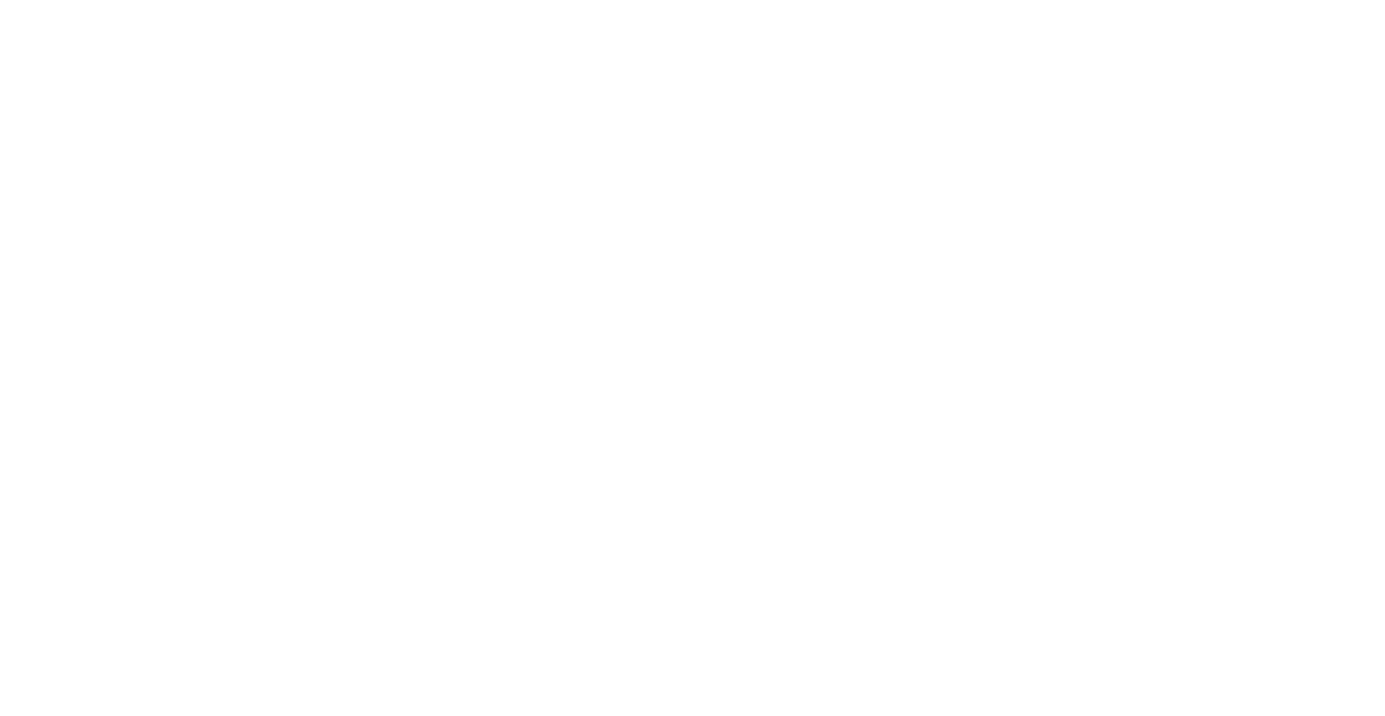 scroll, scrollTop: 0, scrollLeft: 0, axis: both 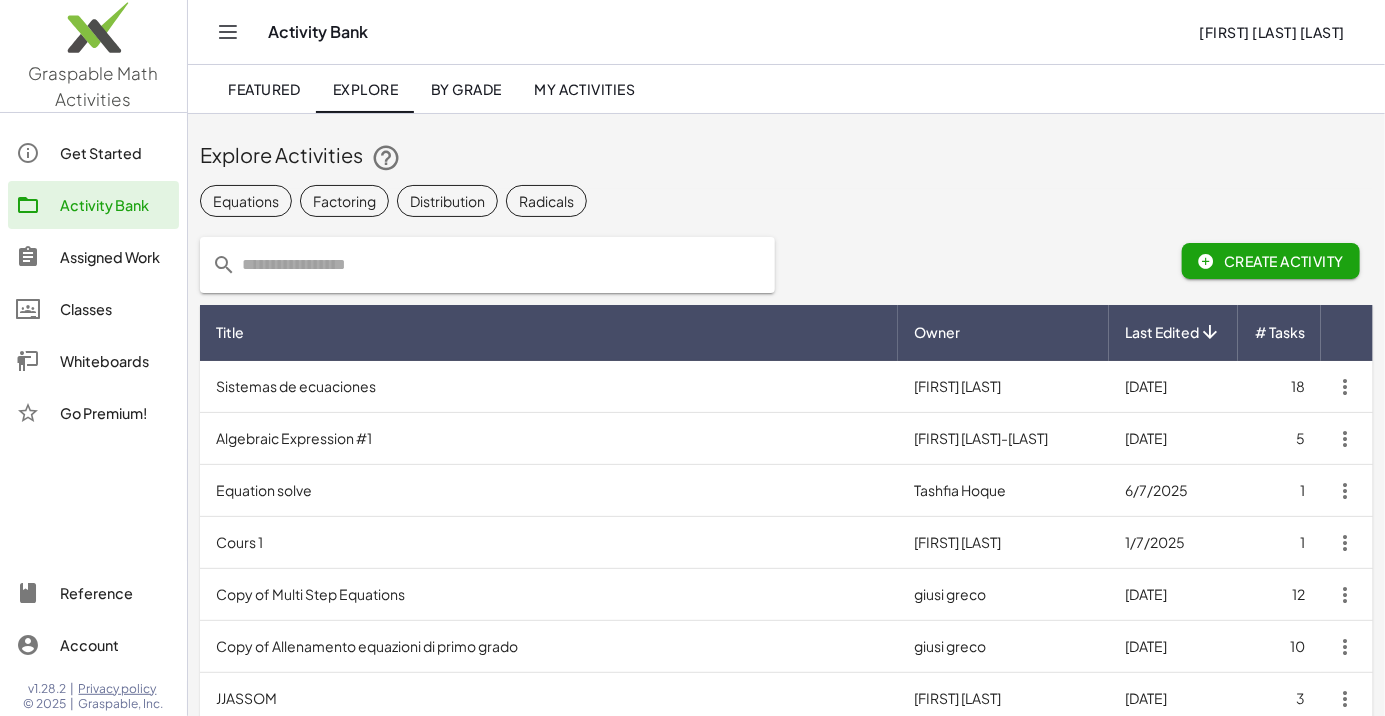 click on "Equations" 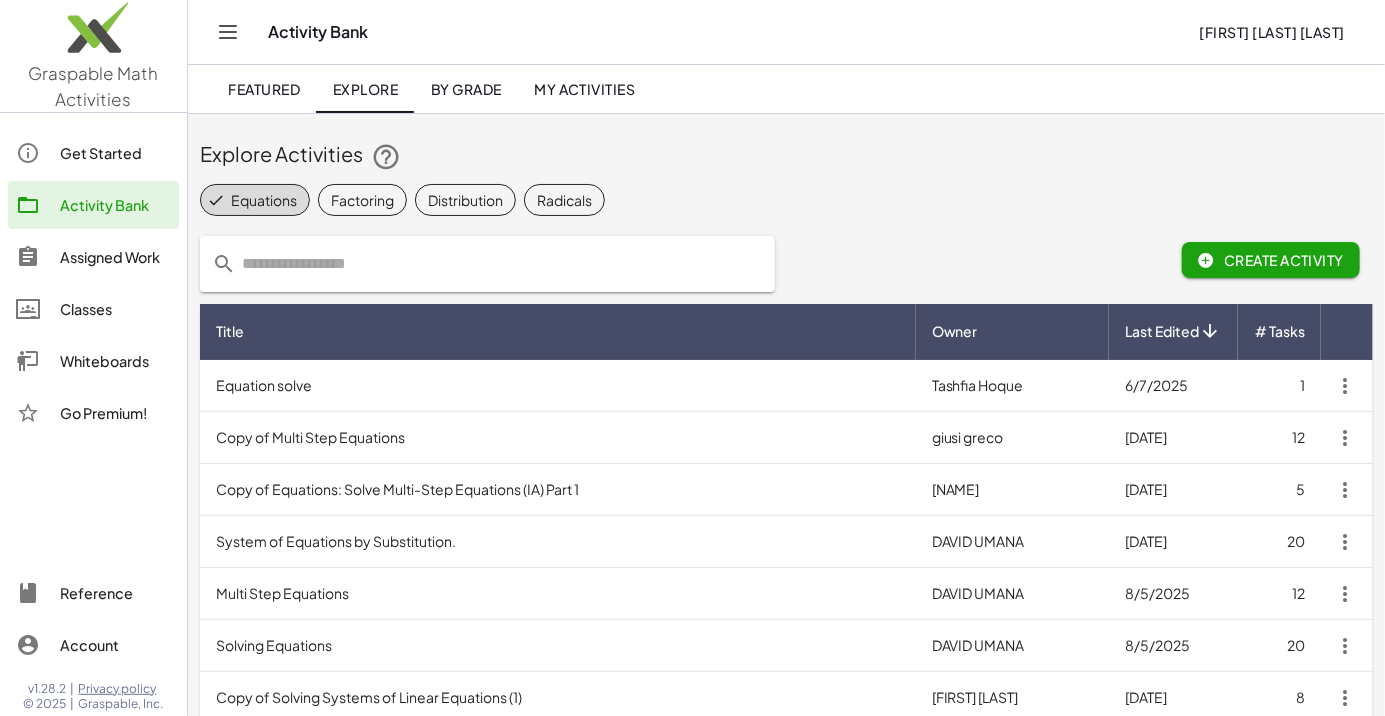scroll, scrollTop: 0, scrollLeft: 0, axis: both 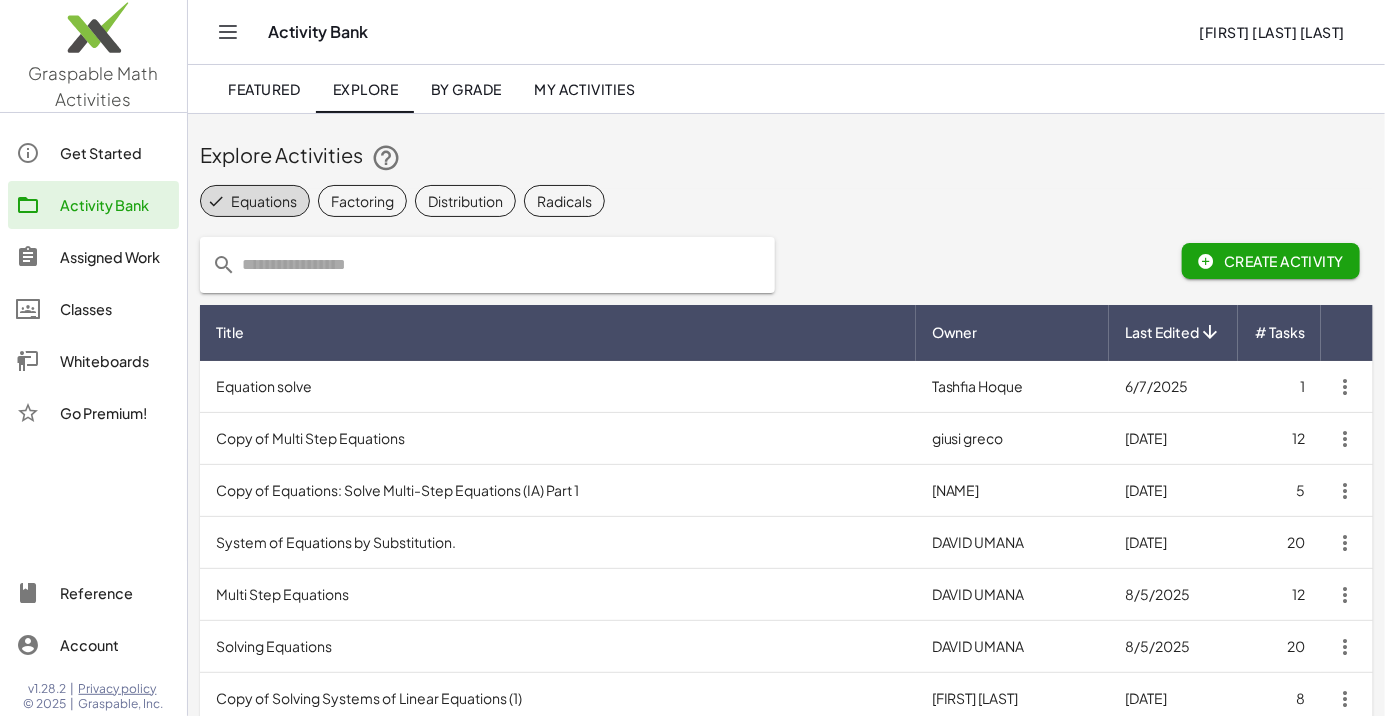 click on "Assigned Work" 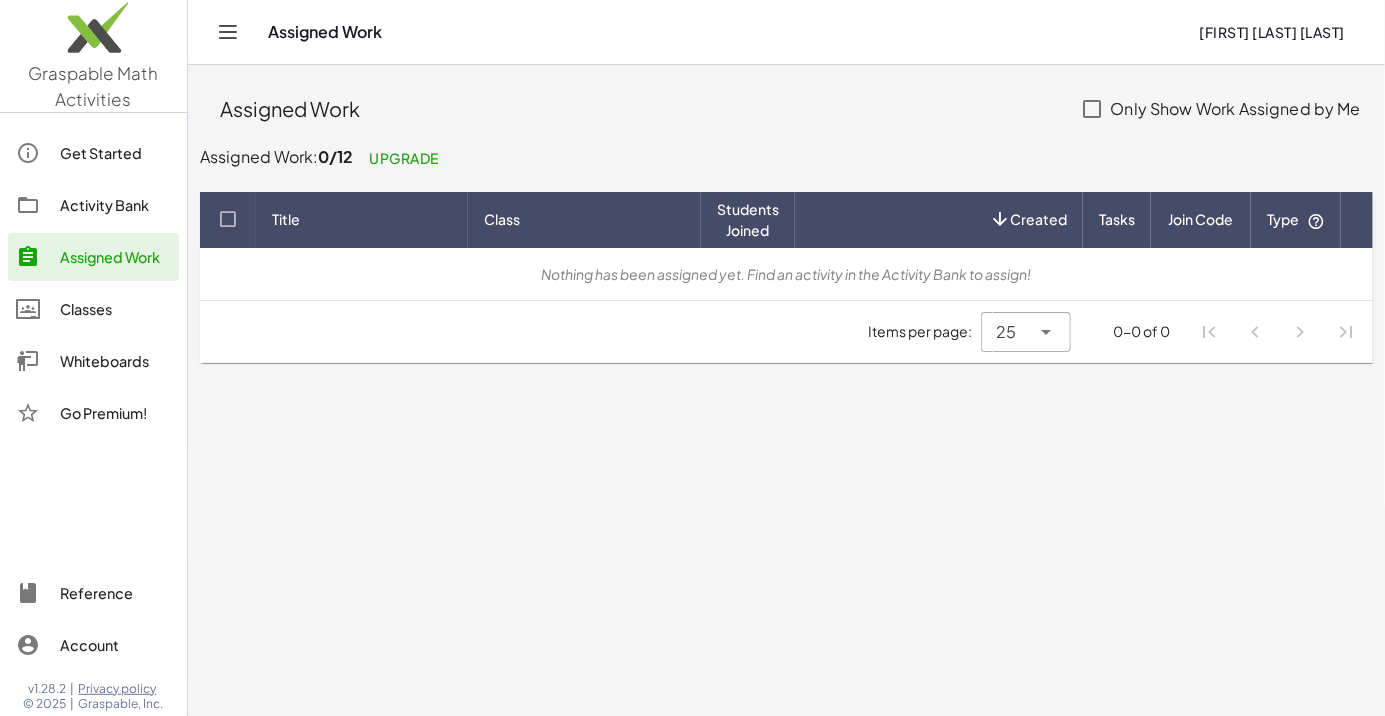 click on "Classes" 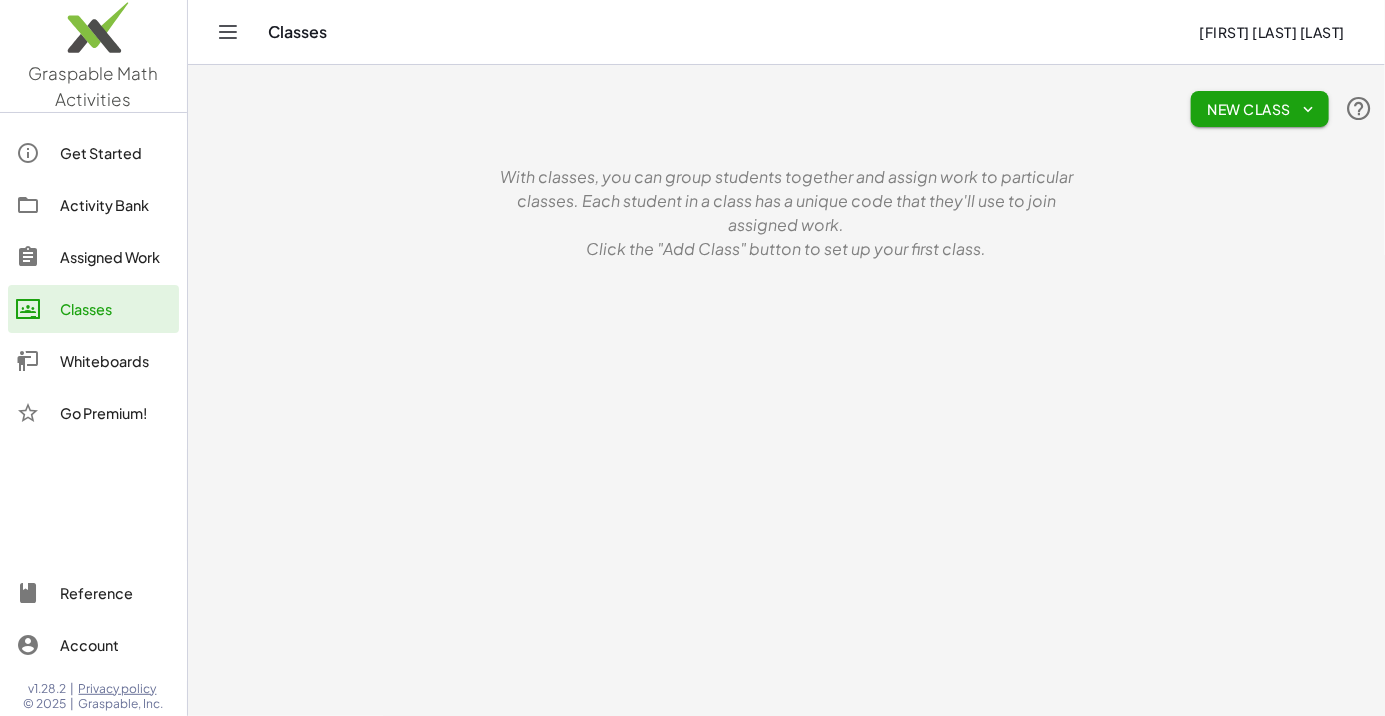 click on "Whiteboards" 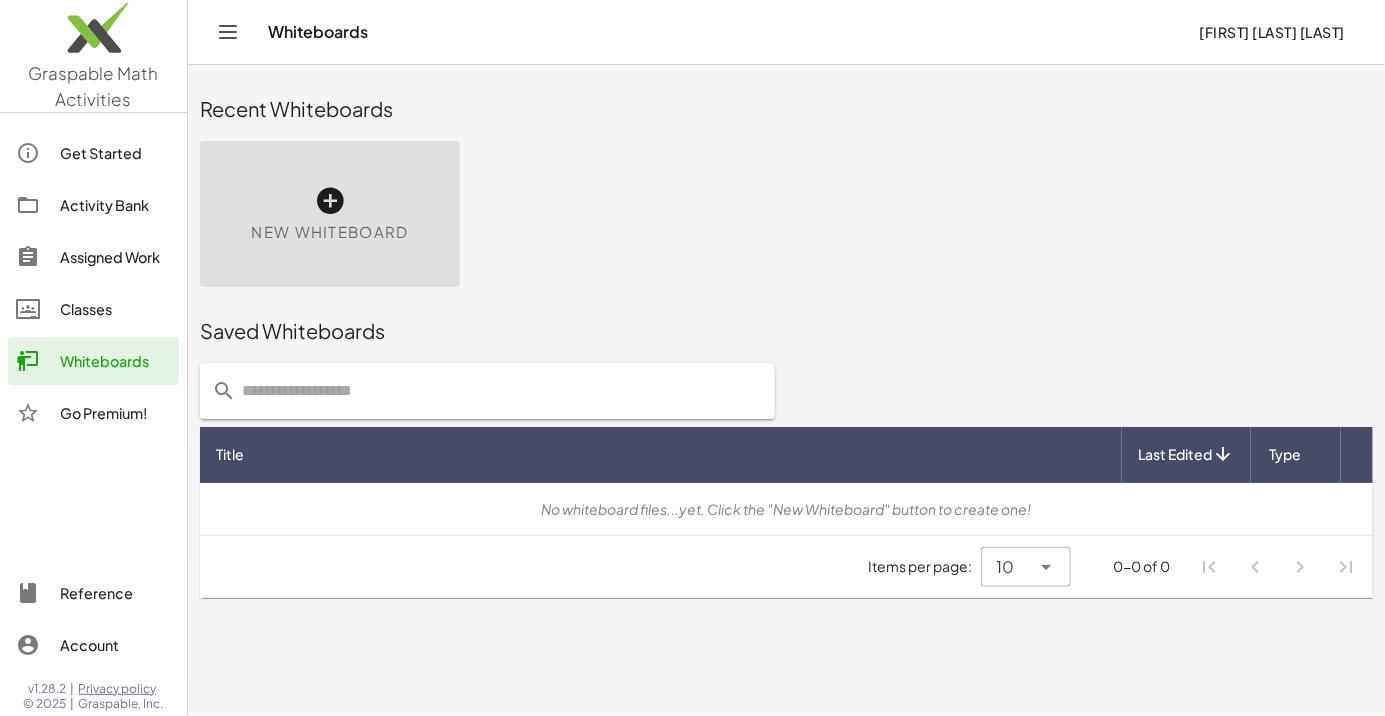 click on "Go Premium!" 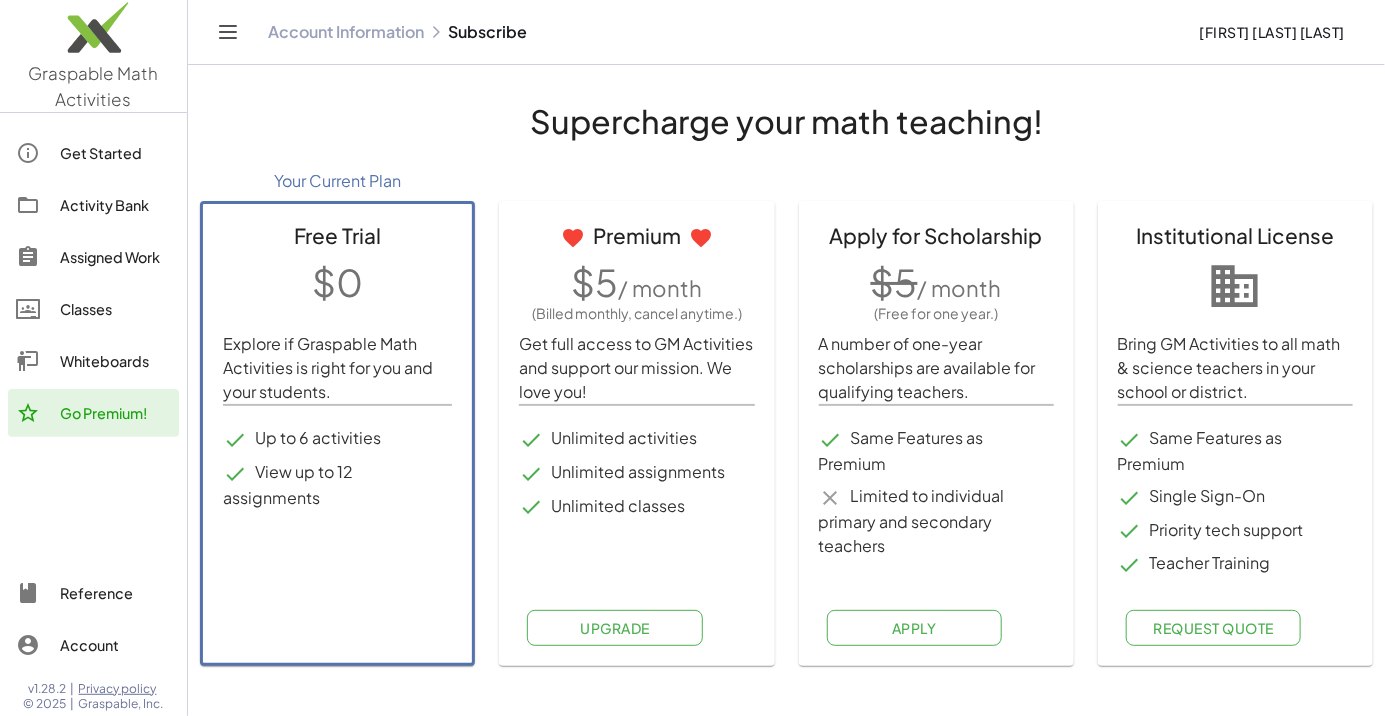 click on "Apply" 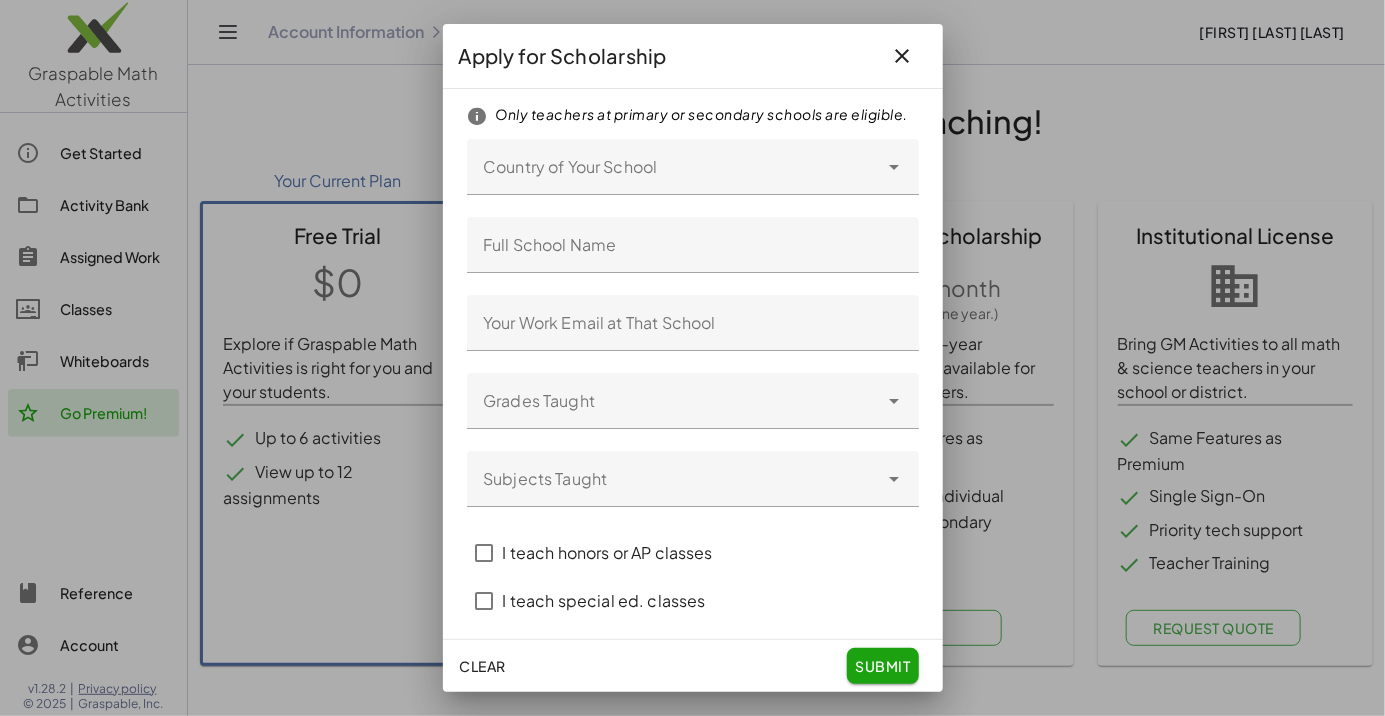 click on "Country of Your School Country of Your School" 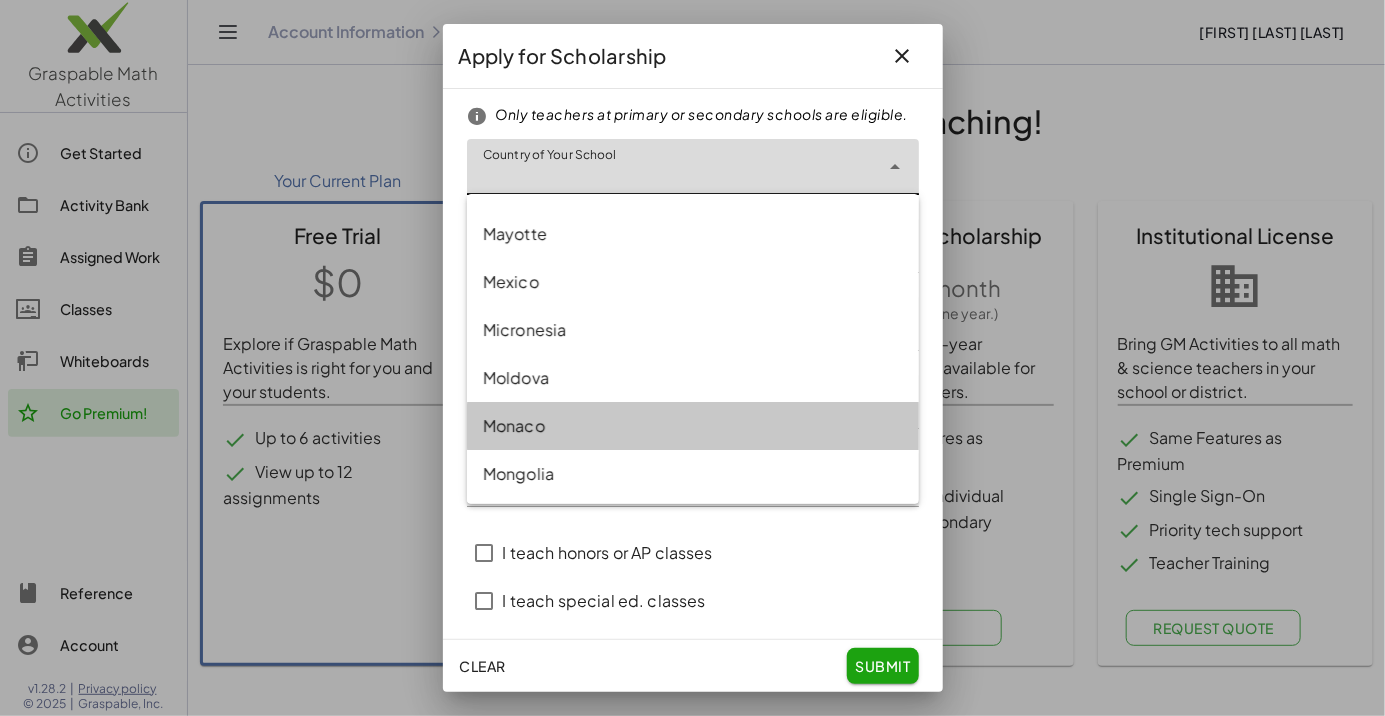 scroll, scrollTop: 6786, scrollLeft: 0, axis: vertical 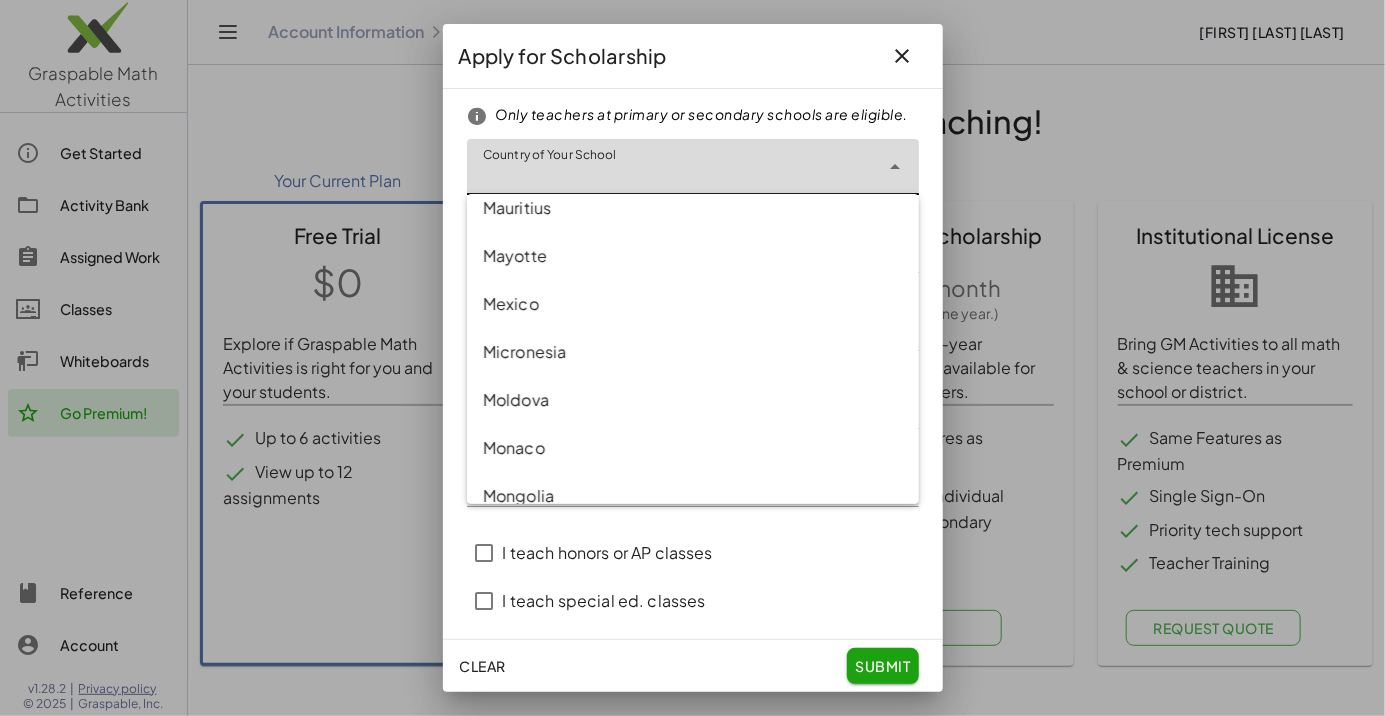 click on "Mexico" at bounding box center [693, 304] 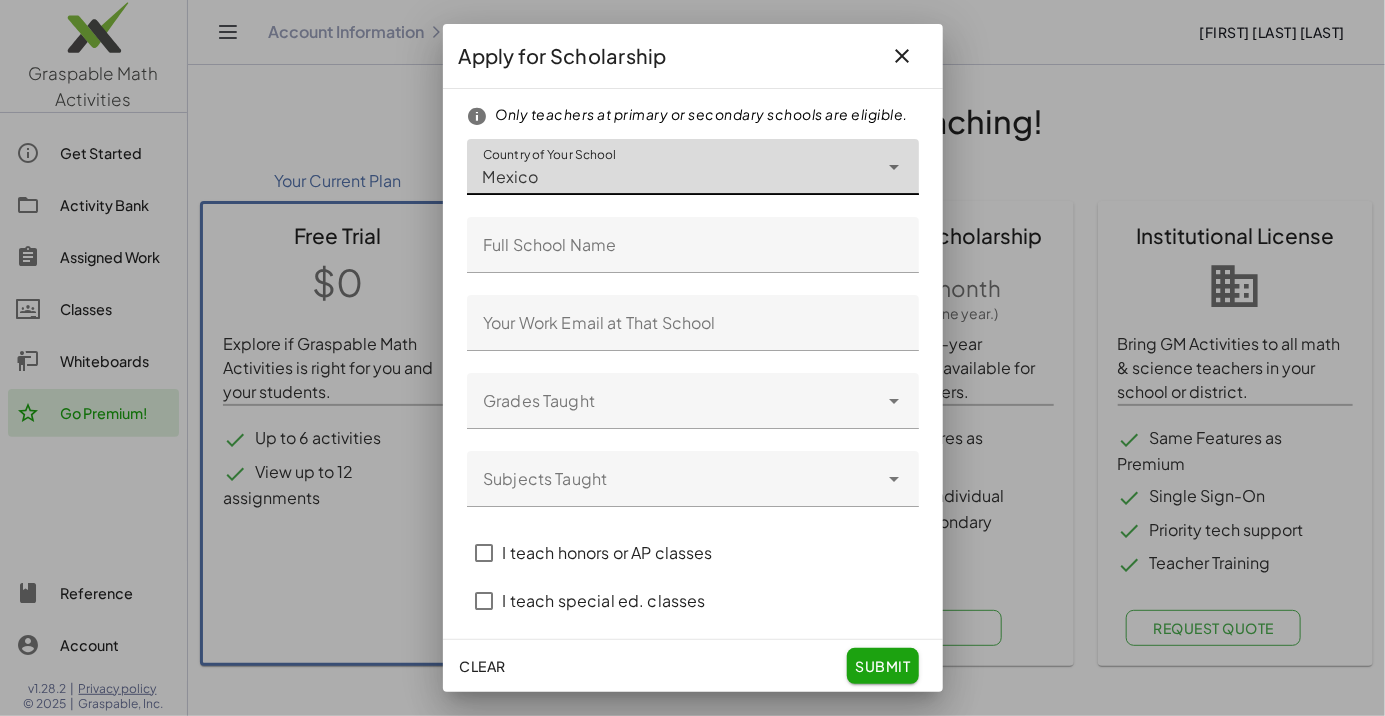 type on "******" 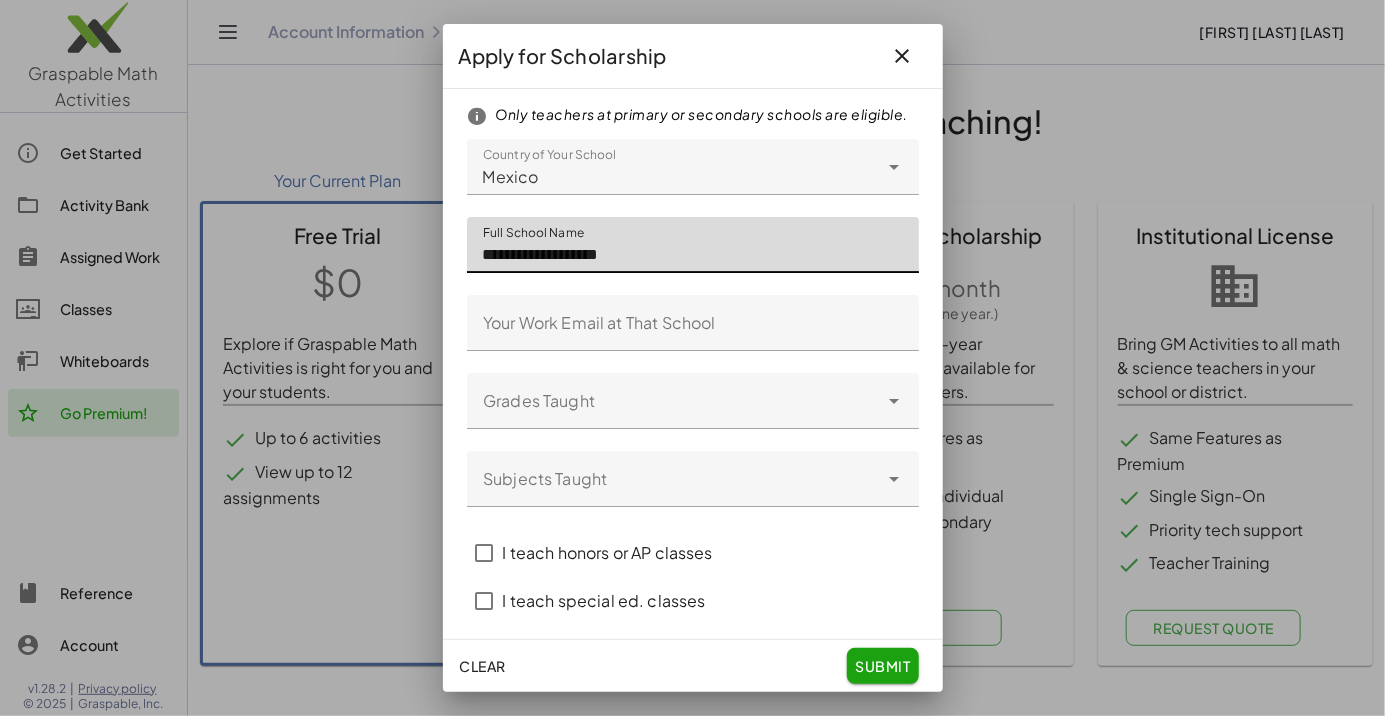 type on "**********" 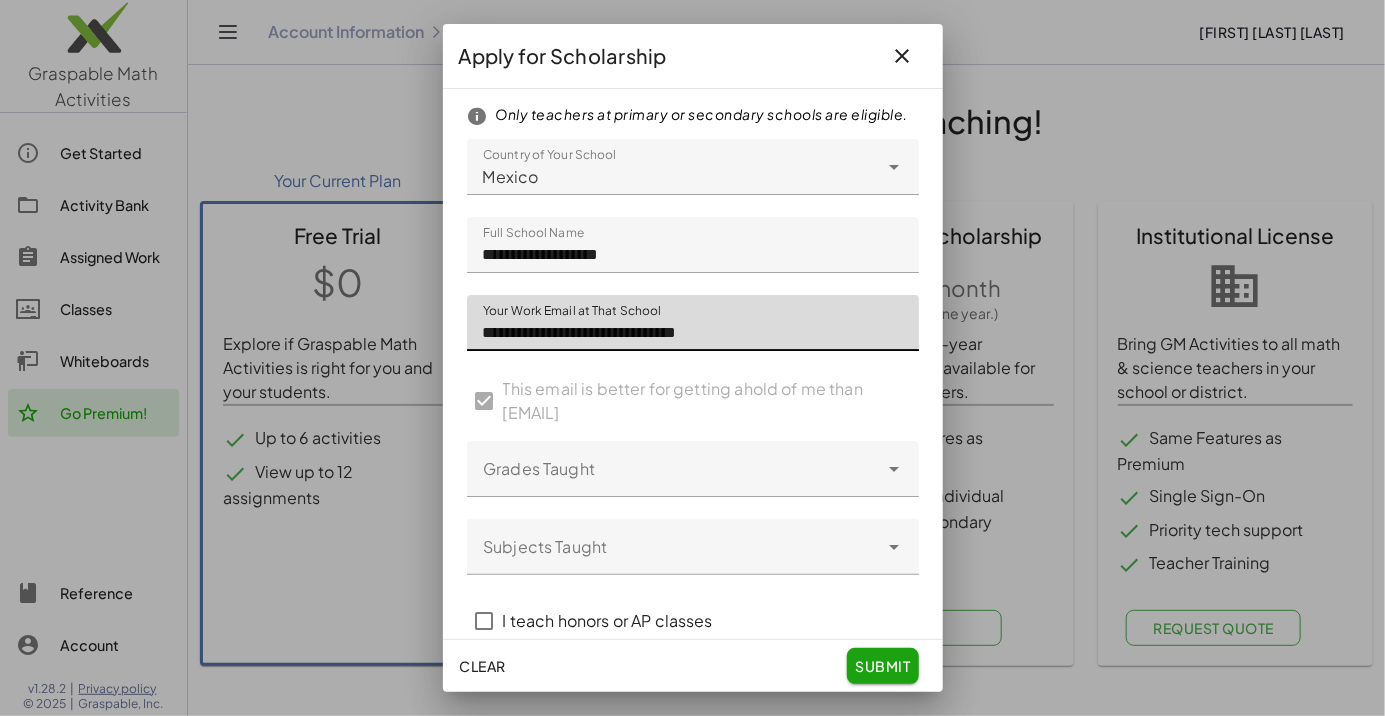 type on "**********" 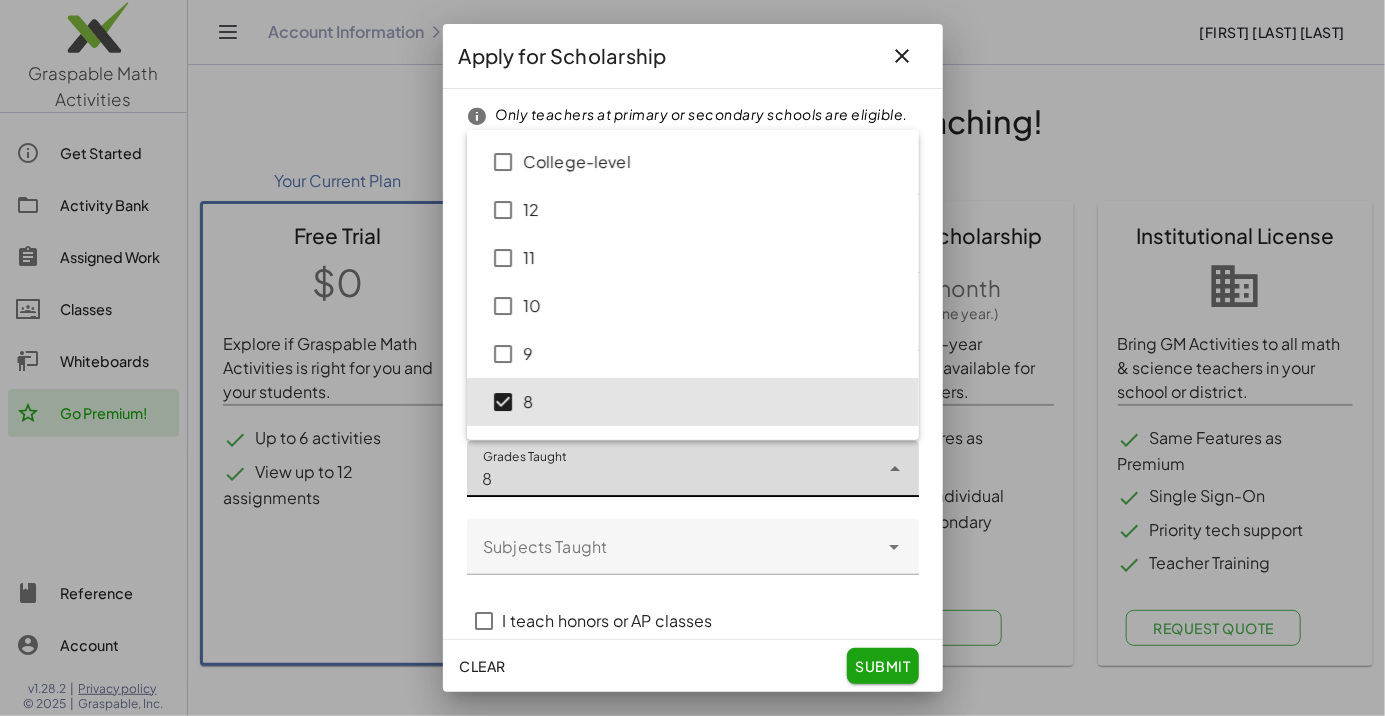 type on "****" 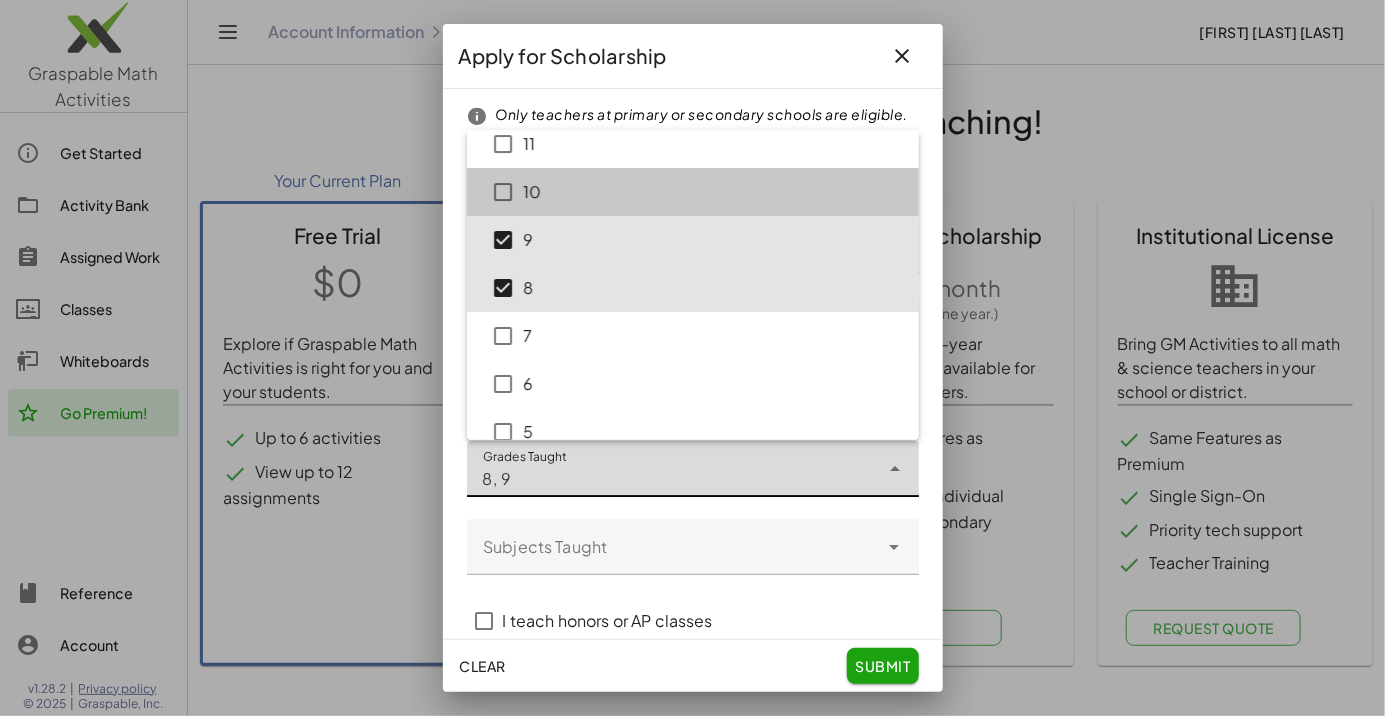 scroll, scrollTop: 119, scrollLeft: 0, axis: vertical 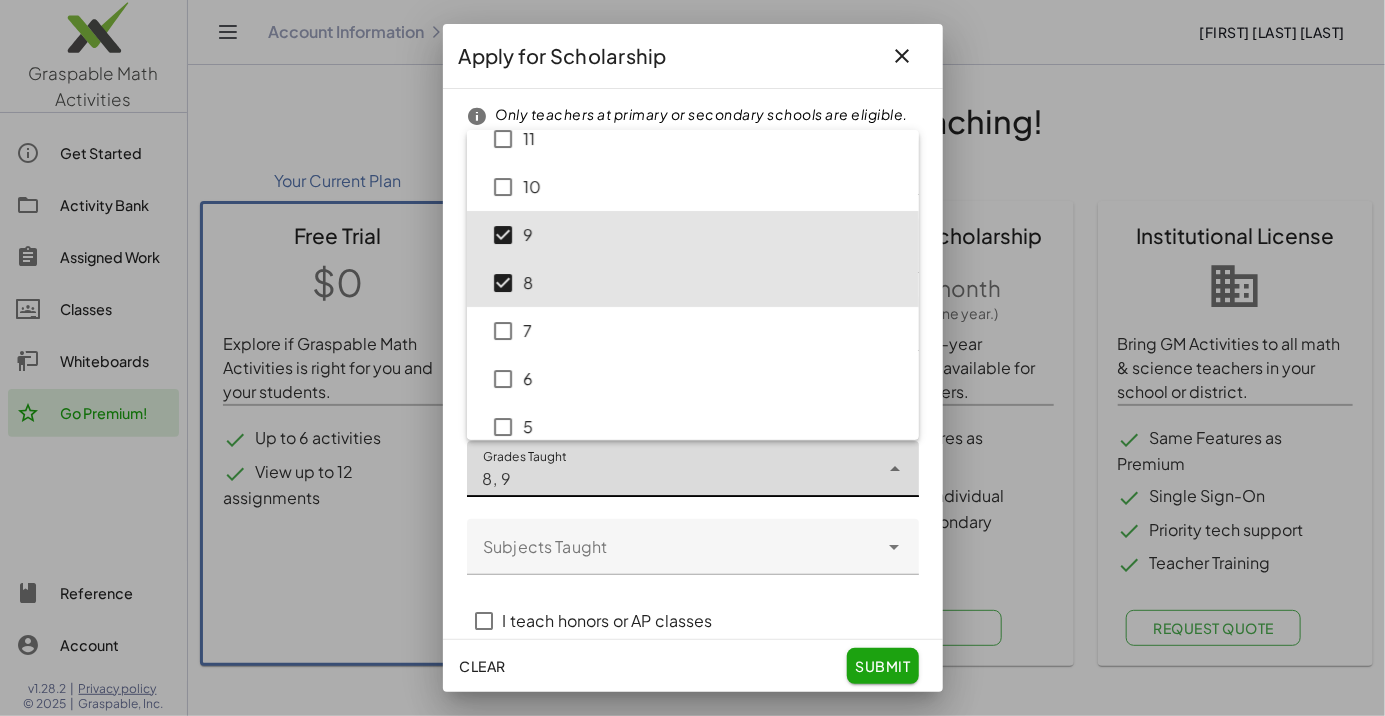 click on "submit" 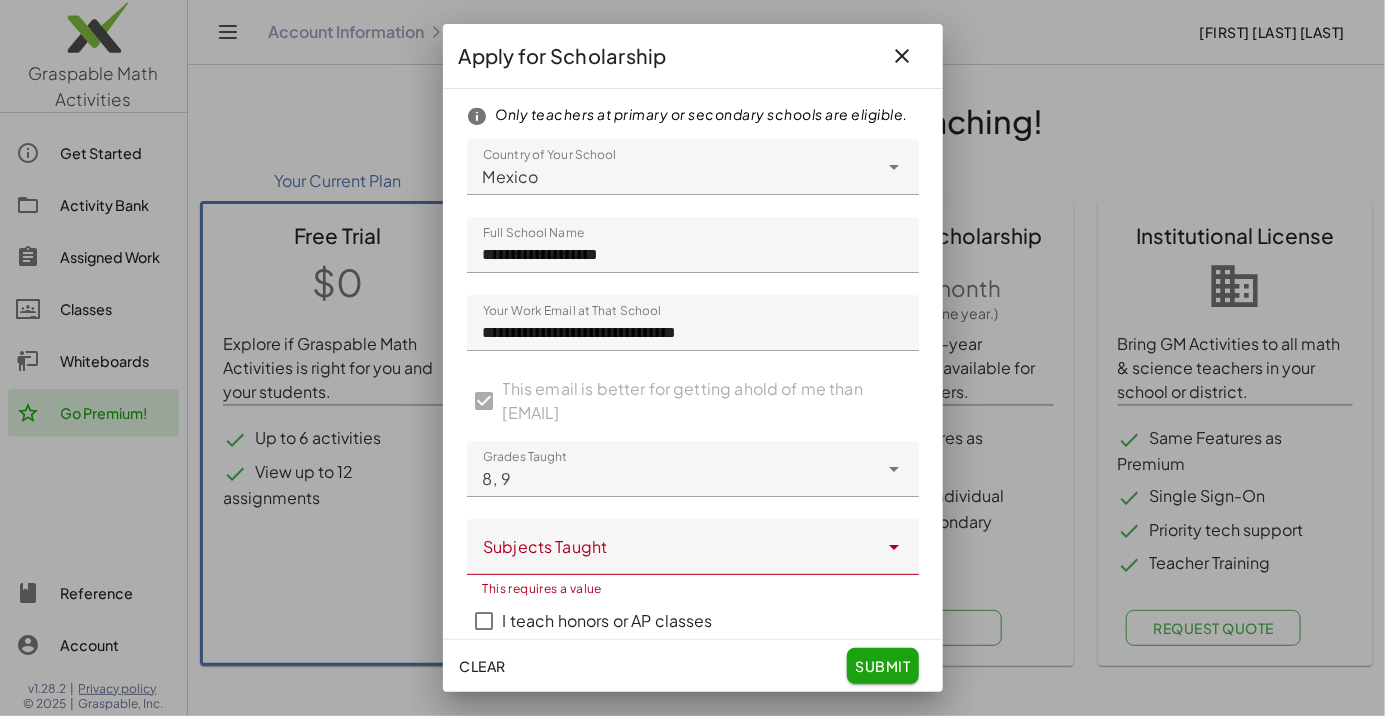 click 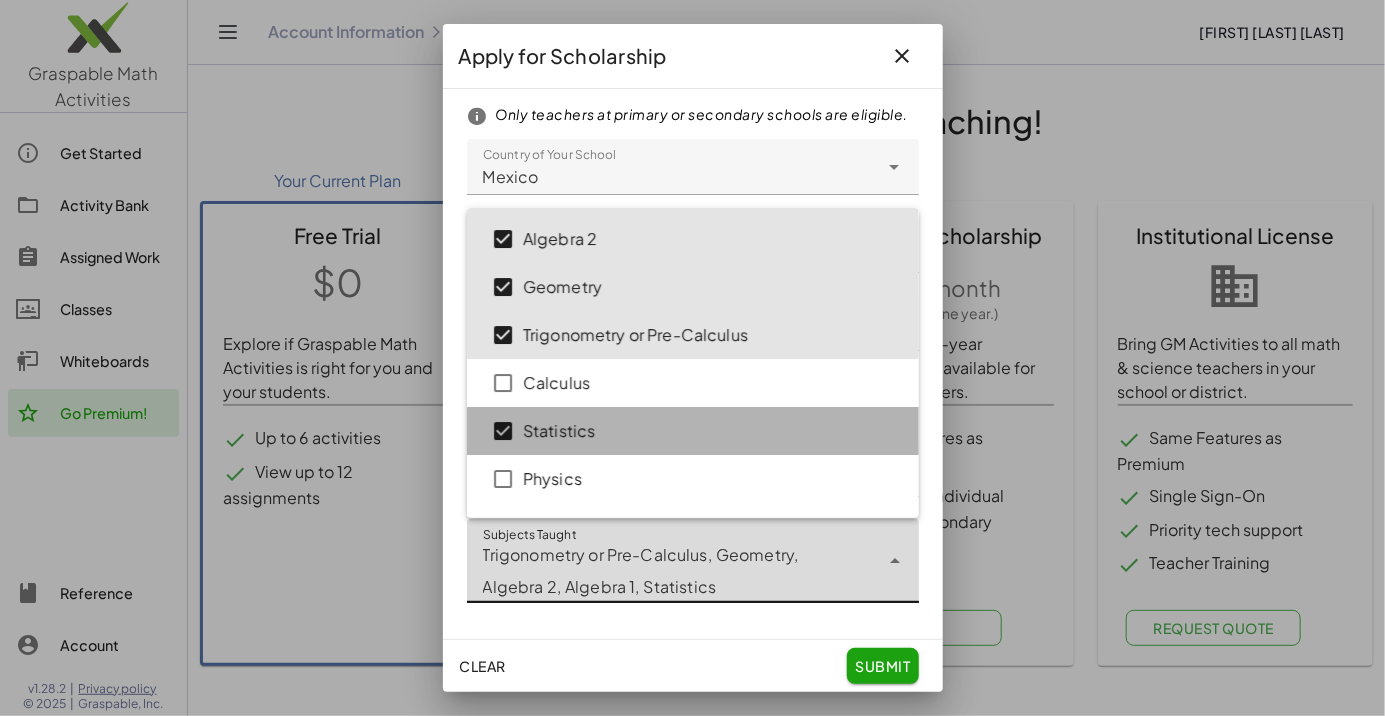 scroll, scrollTop: 137, scrollLeft: 0, axis: vertical 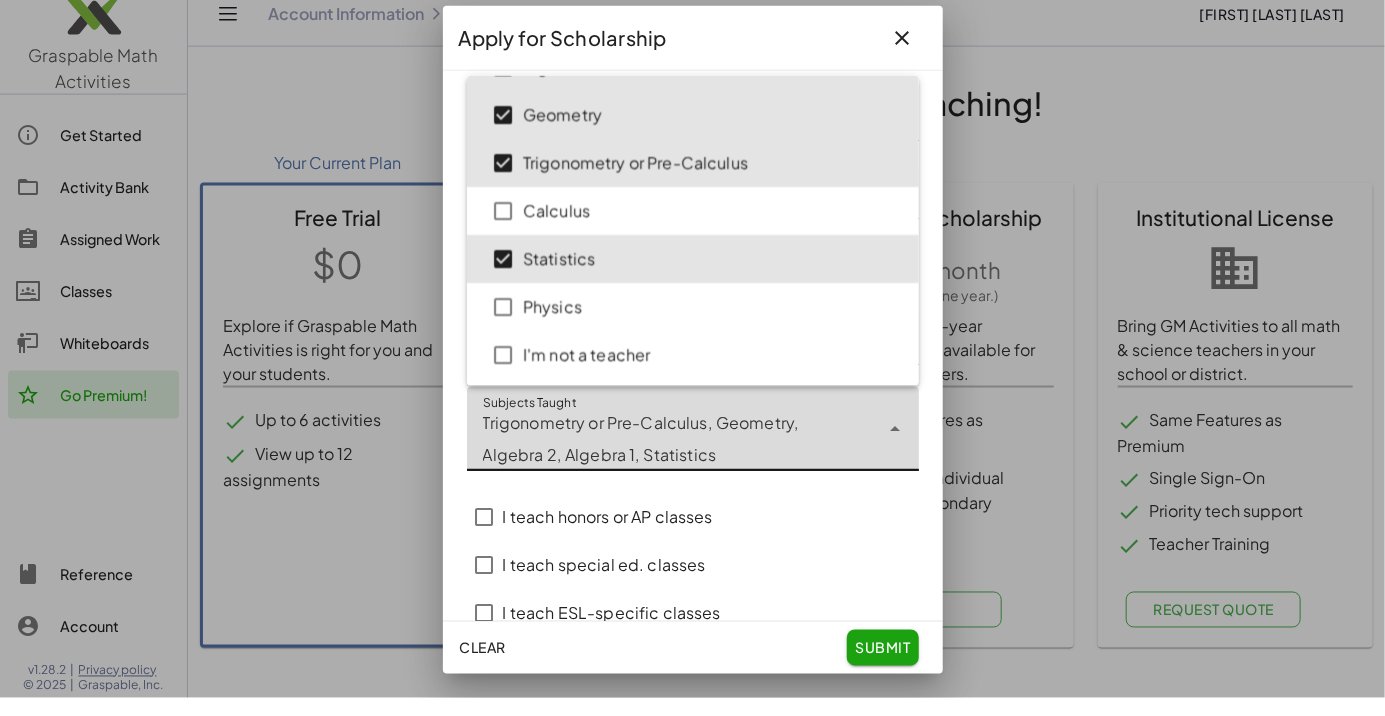 click on "submit" 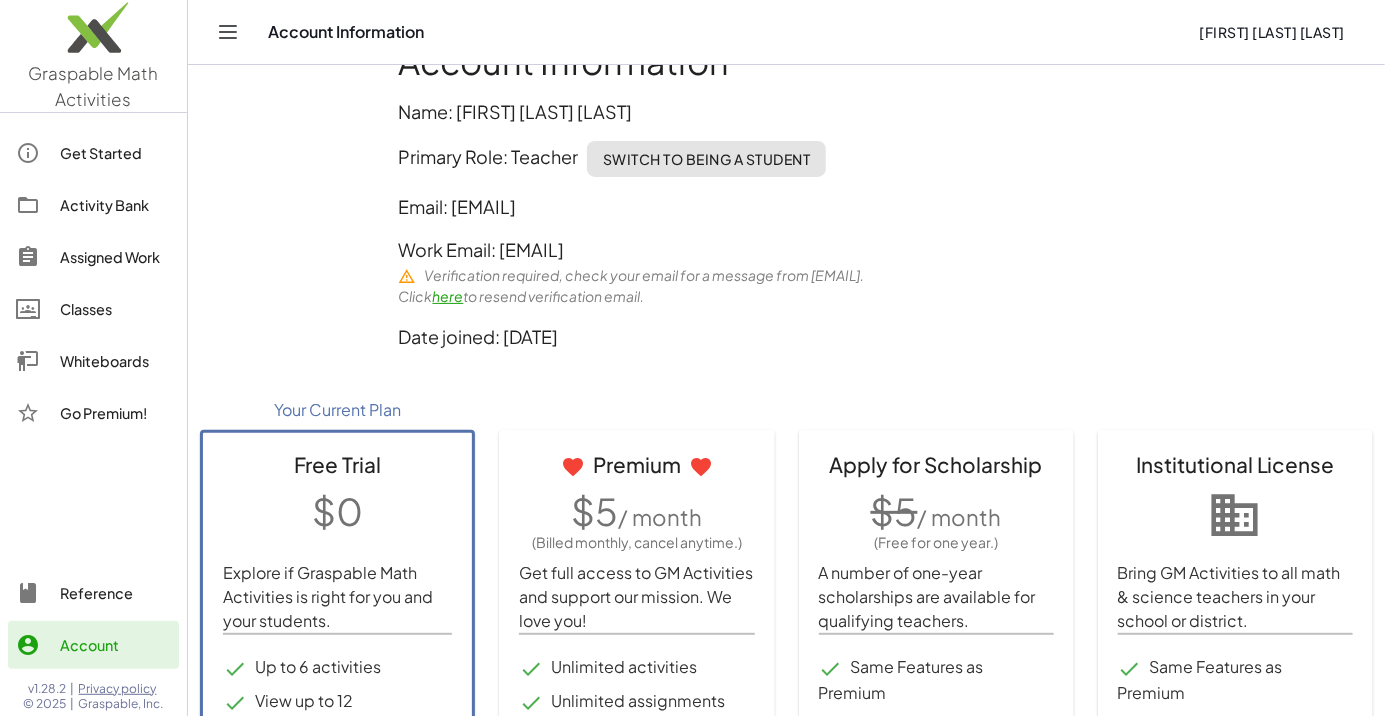 scroll, scrollTop: 54, scrollLeft: 0, axis: vertical 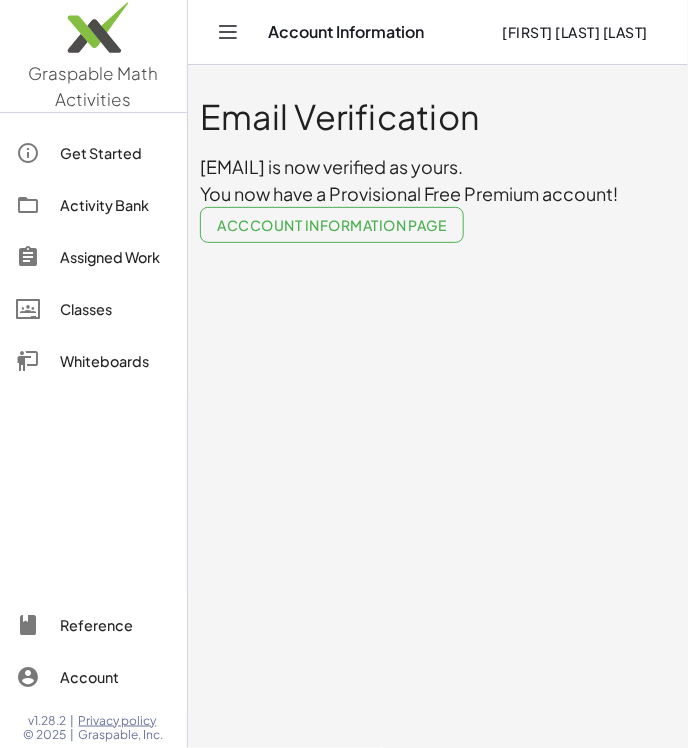 click on "Acccount Information Page" 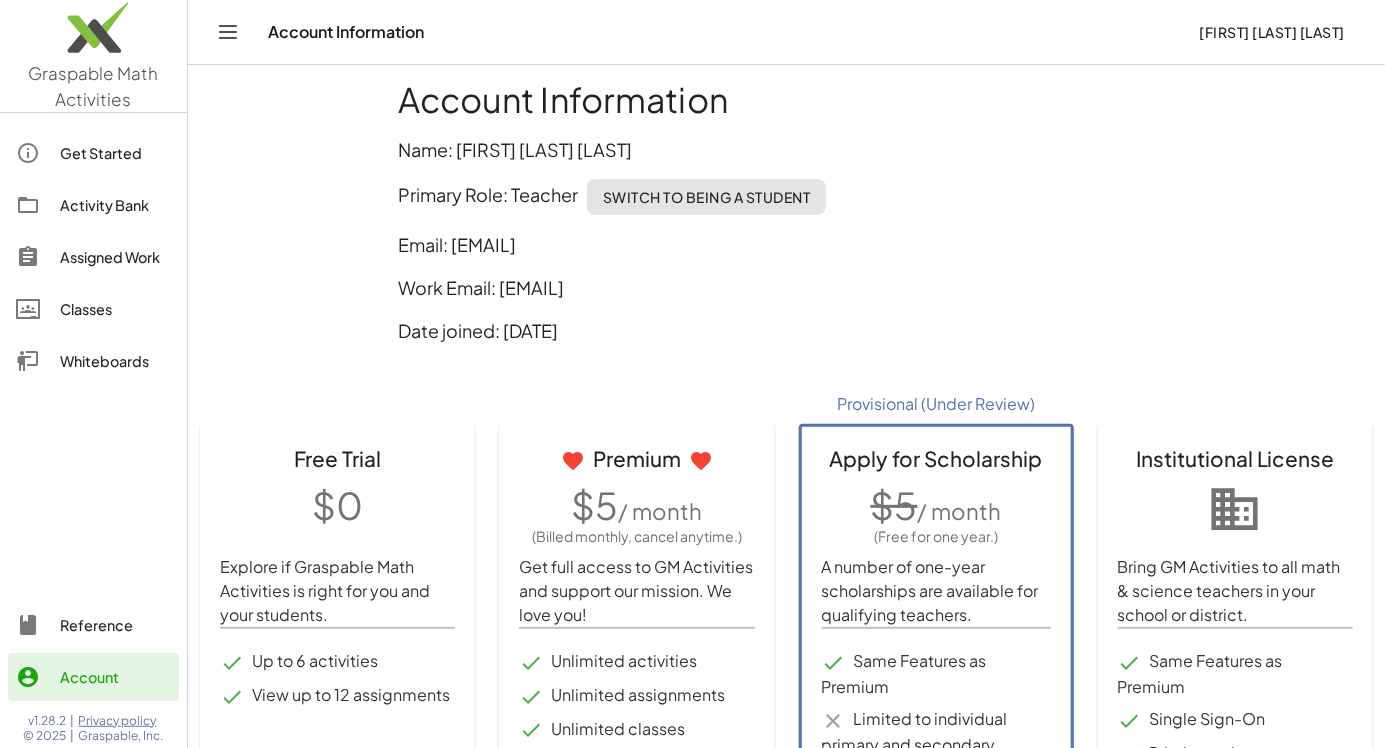 scroll, scrollTop: 0, scrollLeft: 0, axis: both 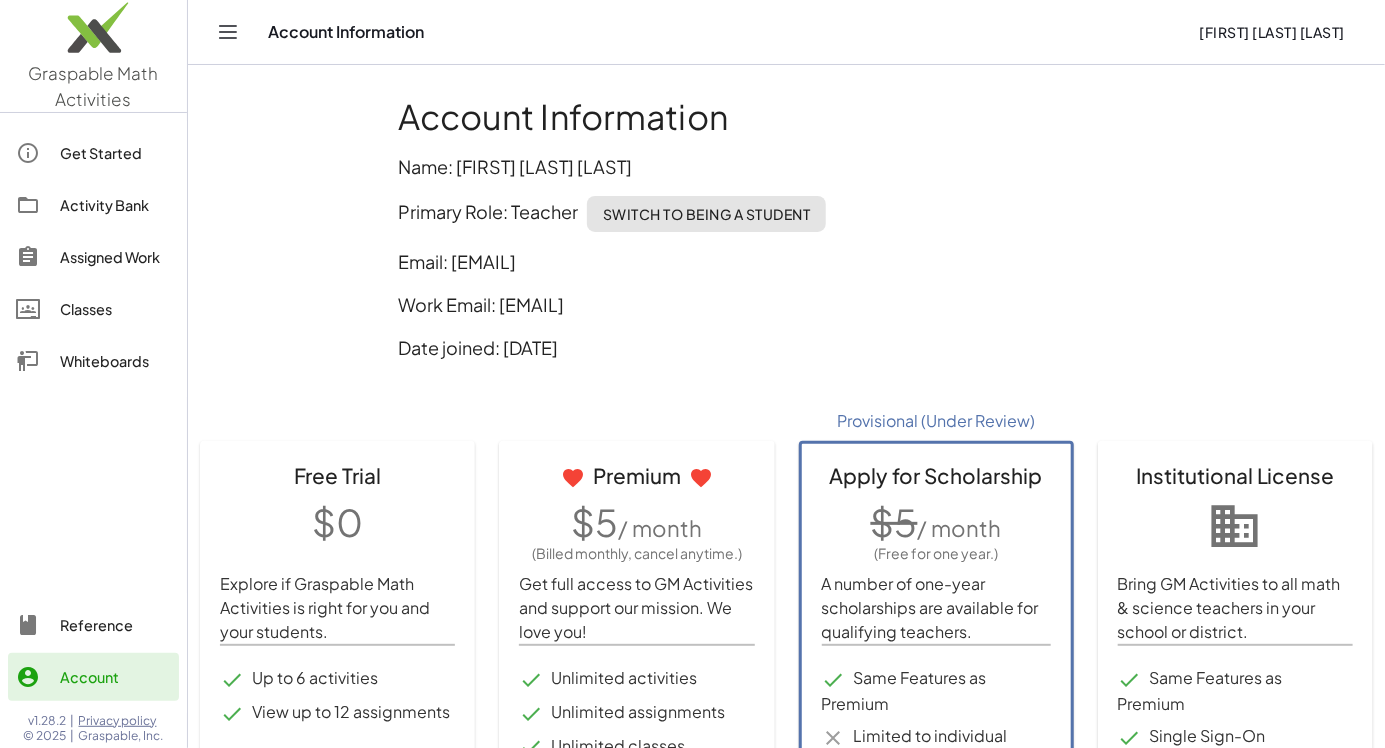 click on "Whiteboards" 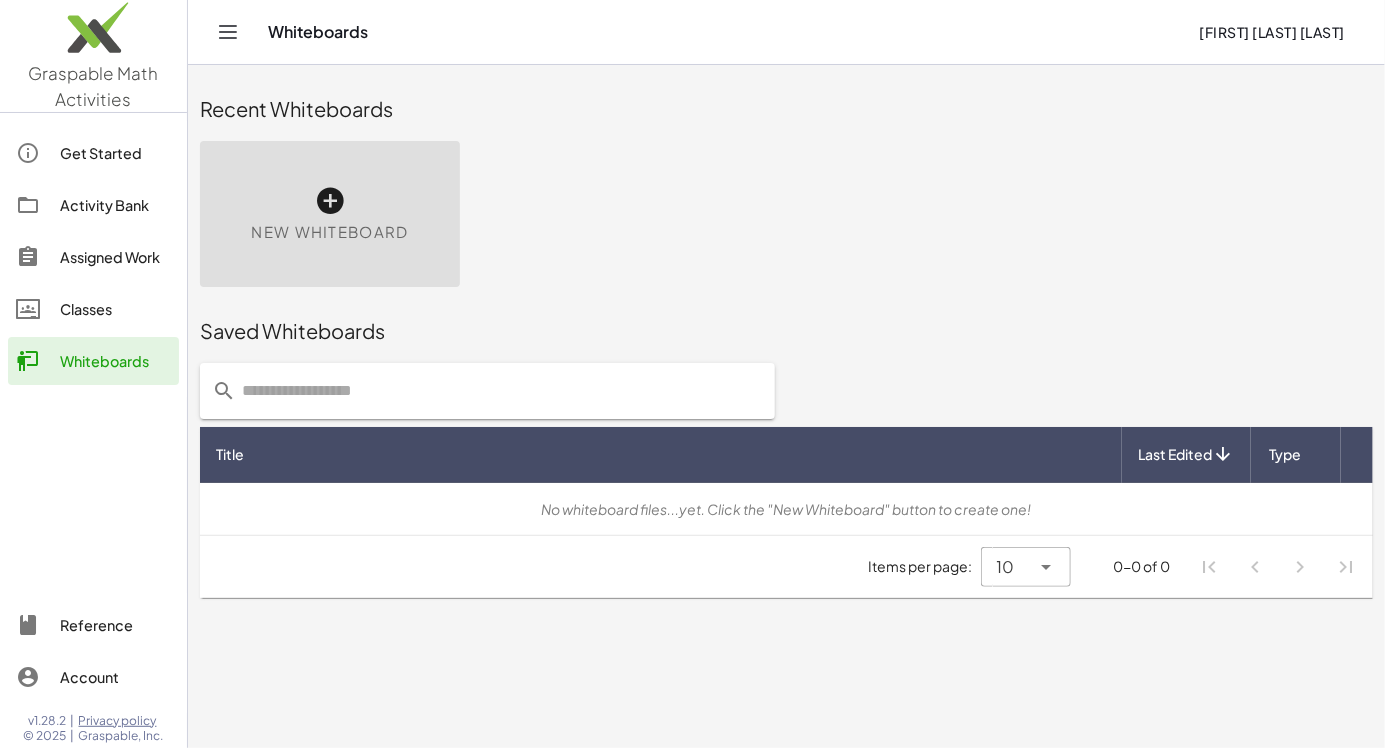 click at bounding box center [330, 201] 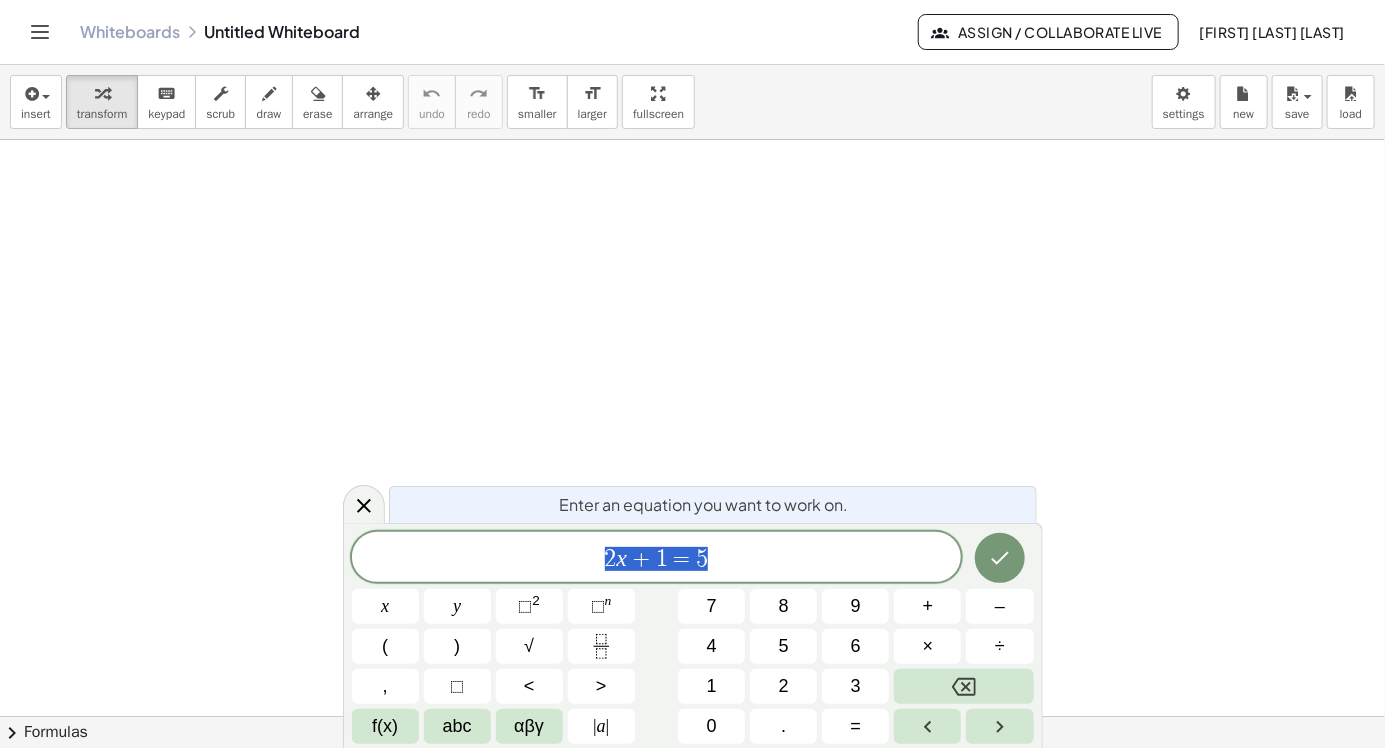 click on "Assign / Collaborate Live" 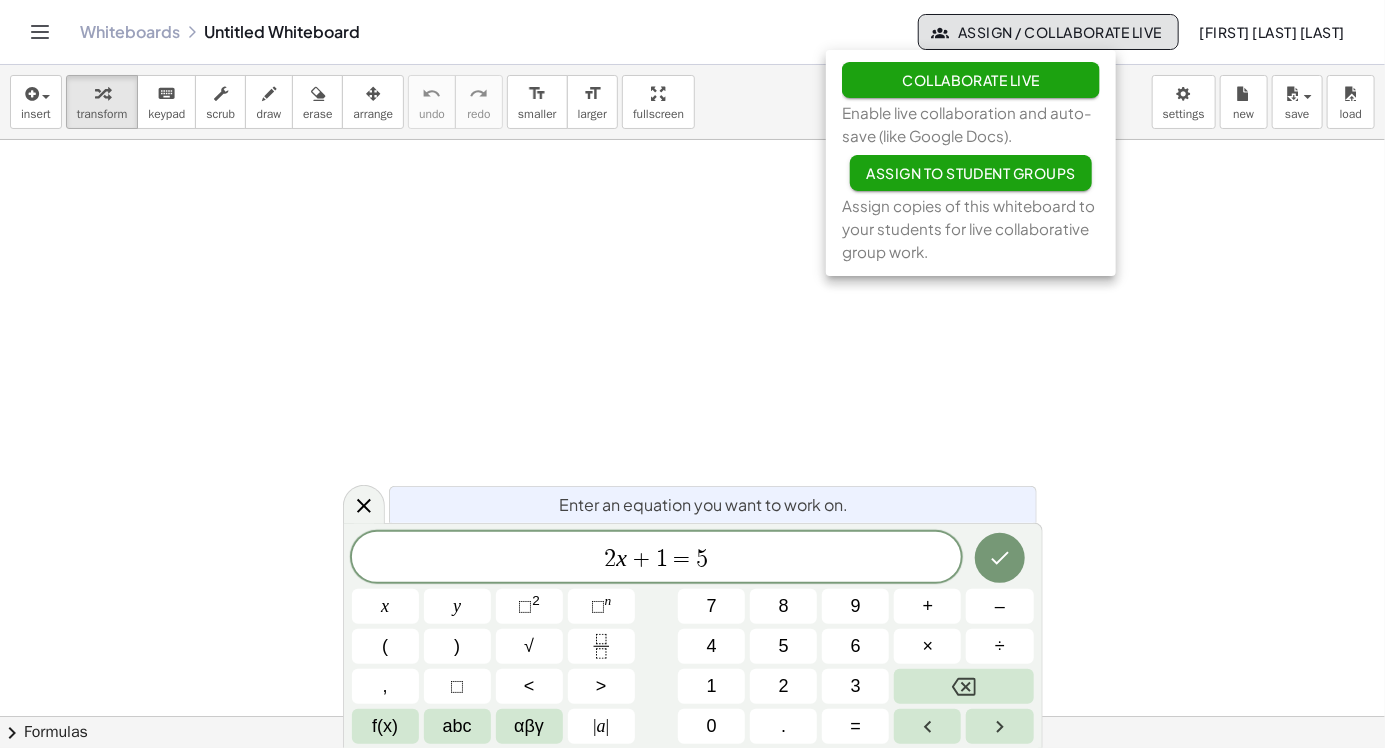 click on "Assign to Student Groups" at bounding box center [971, 173] 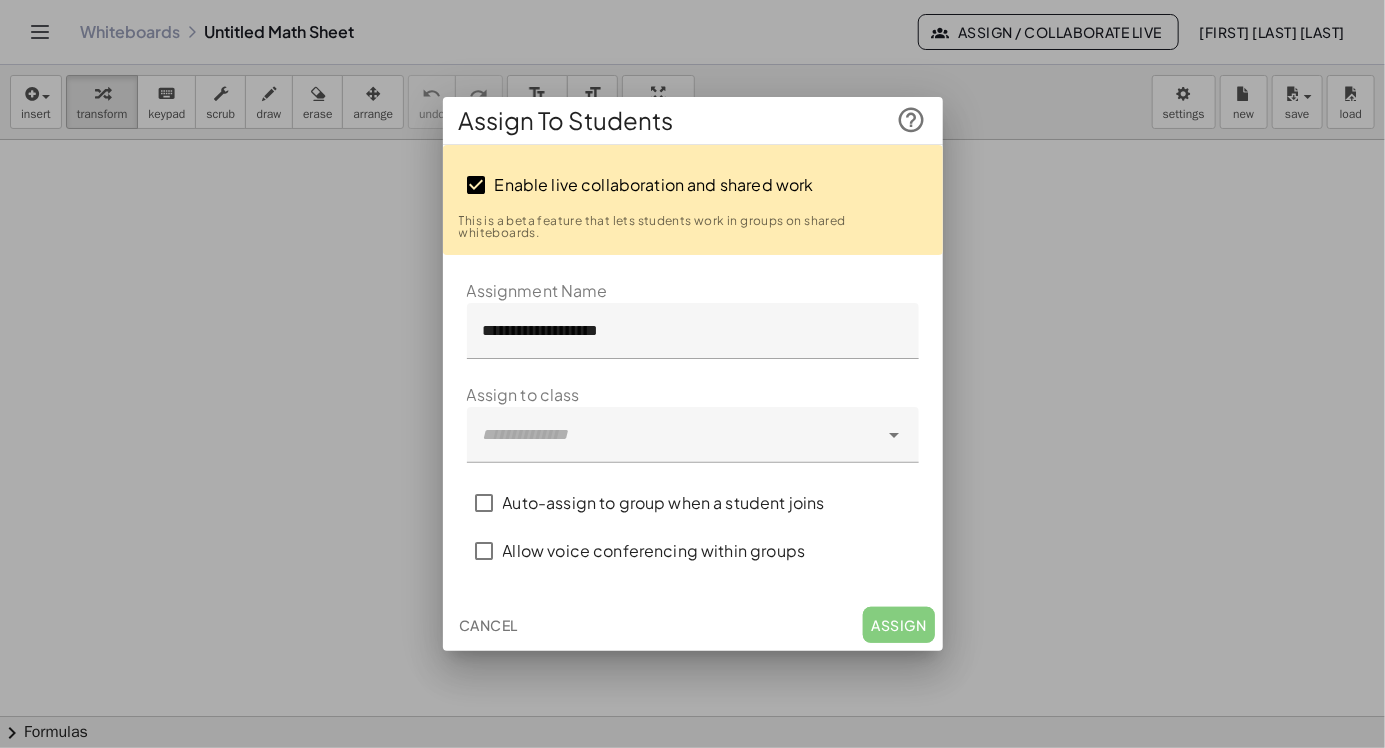 click on "Cancel" 